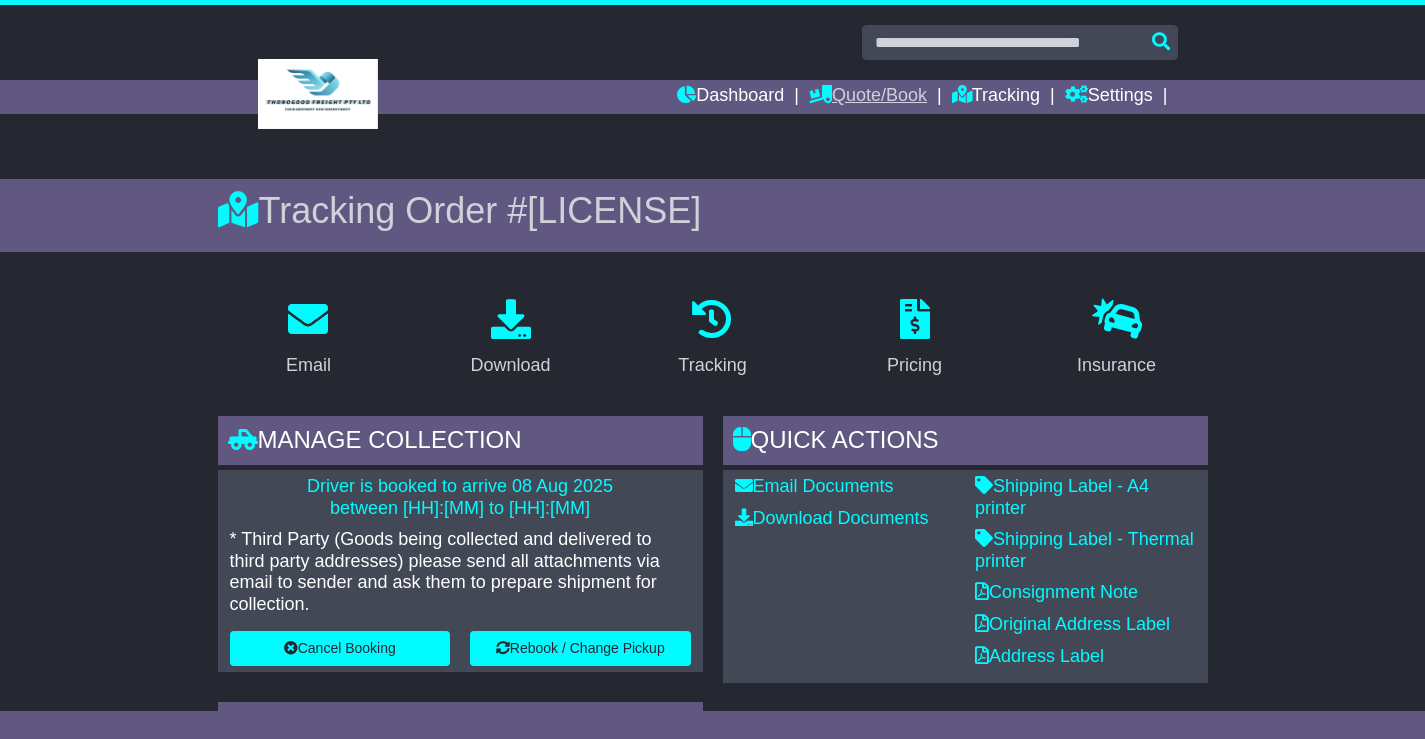 scroll, scrollTop: 0, scrollLeft: 0, axis: both 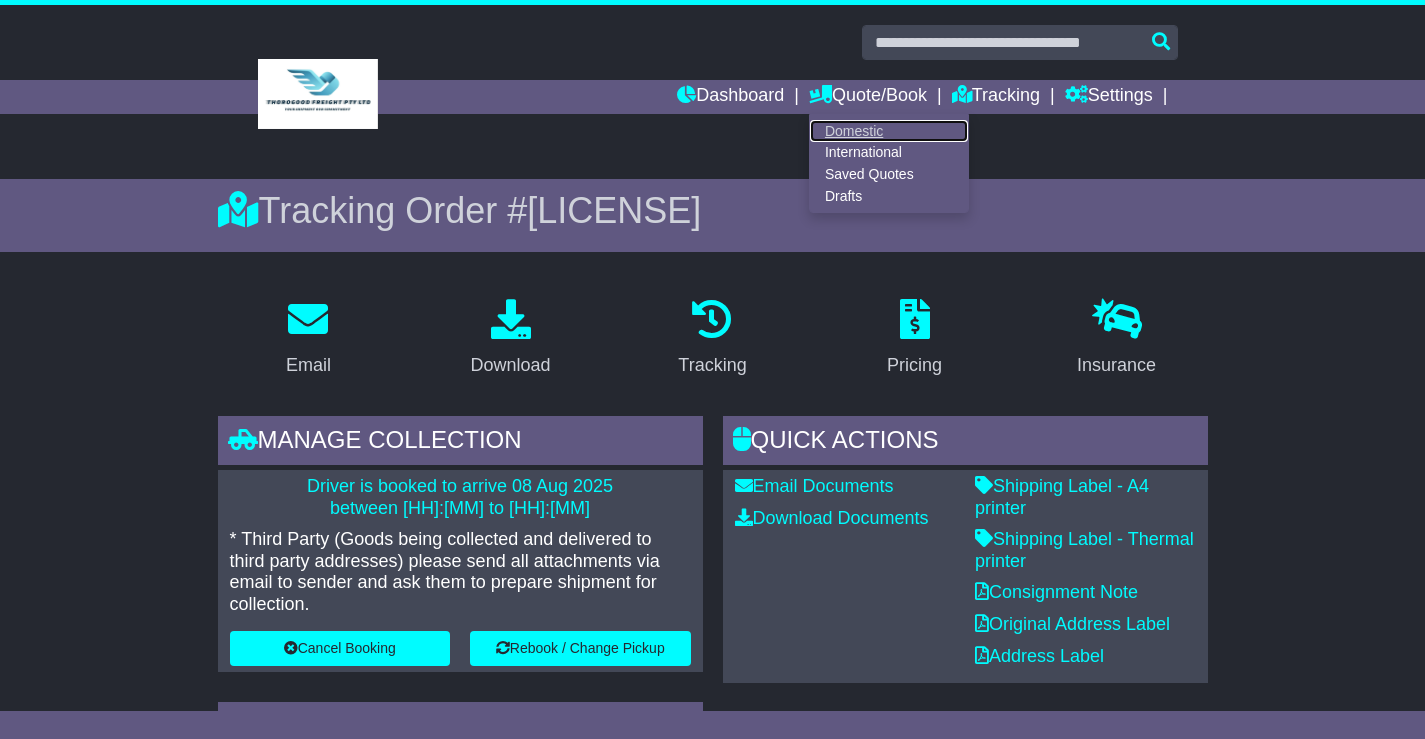 click on "Domestic" at bounding box center (889, 131) 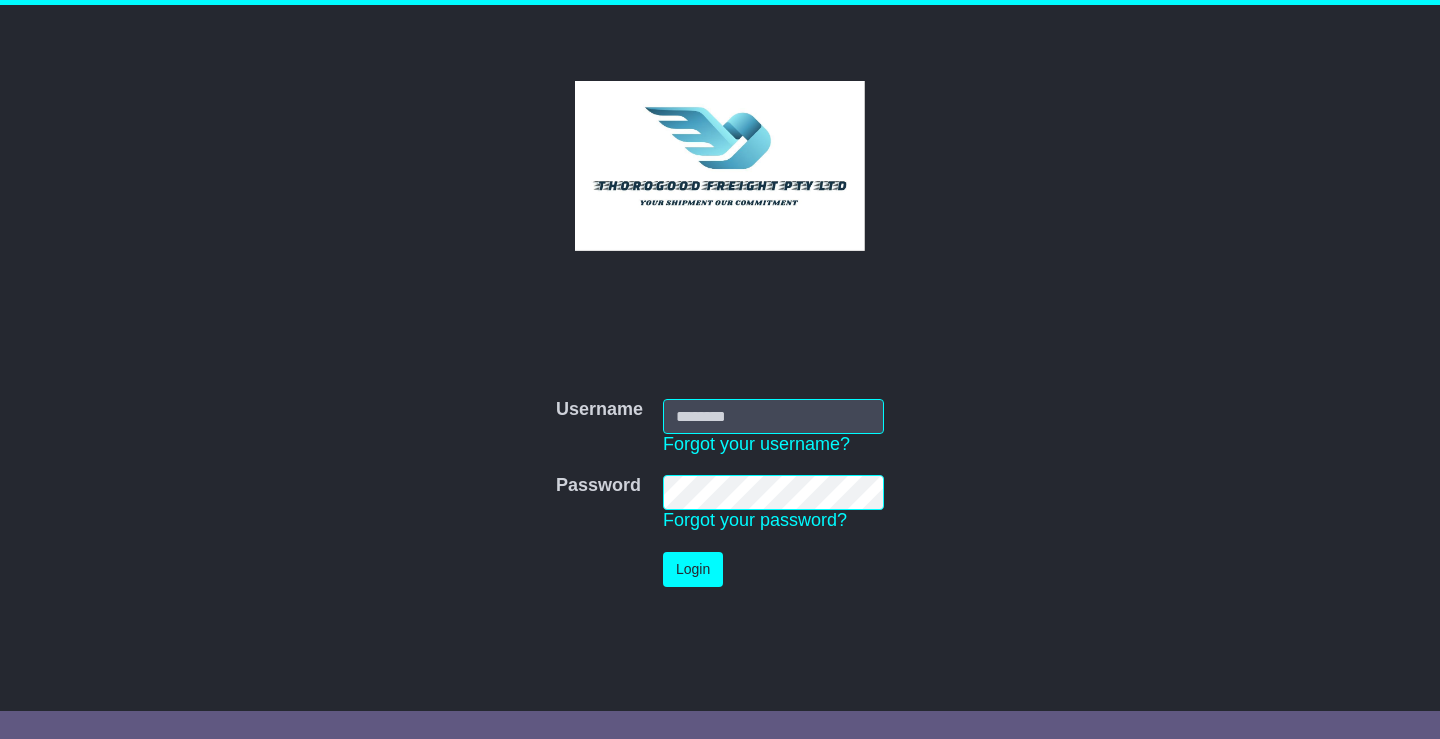 scroll, scrollTop: 0, scrollLeft: 0, axis: both 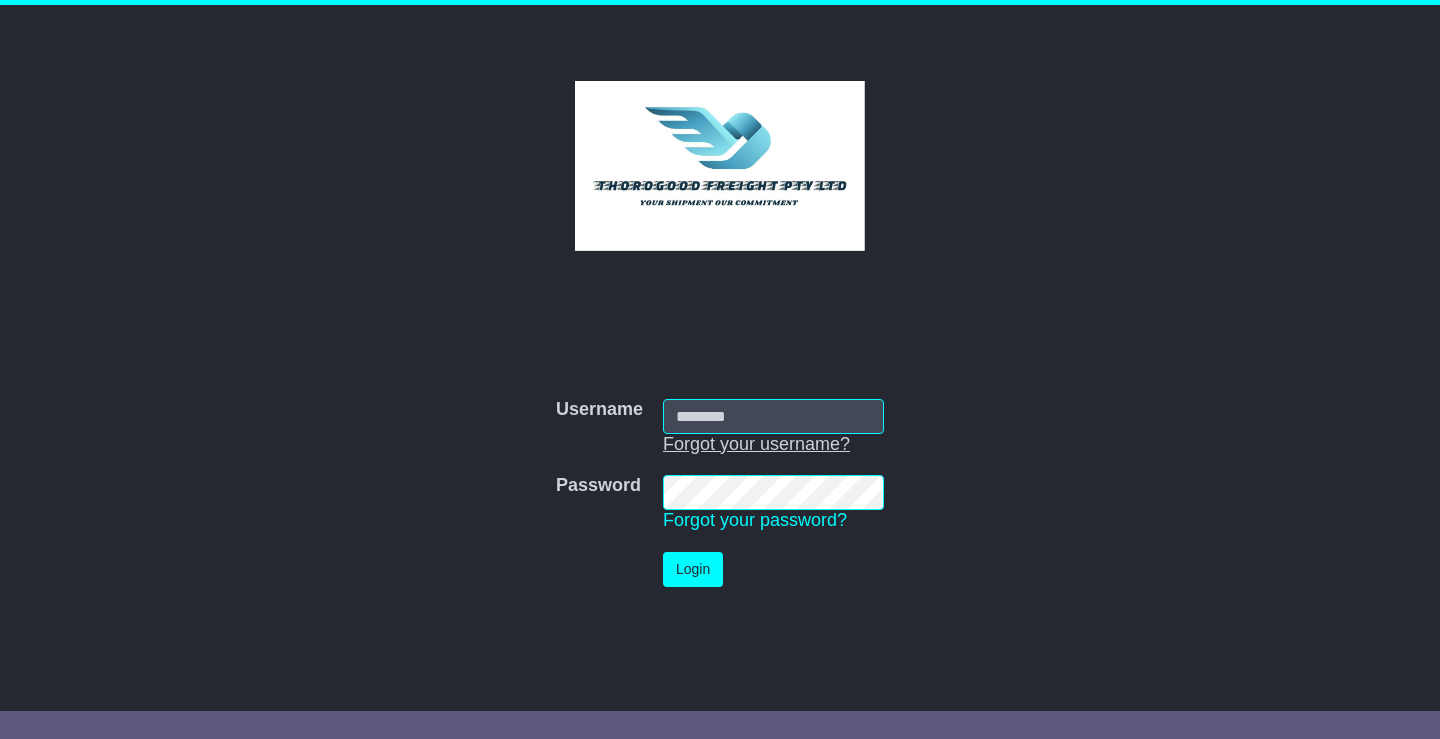 type on "**********" 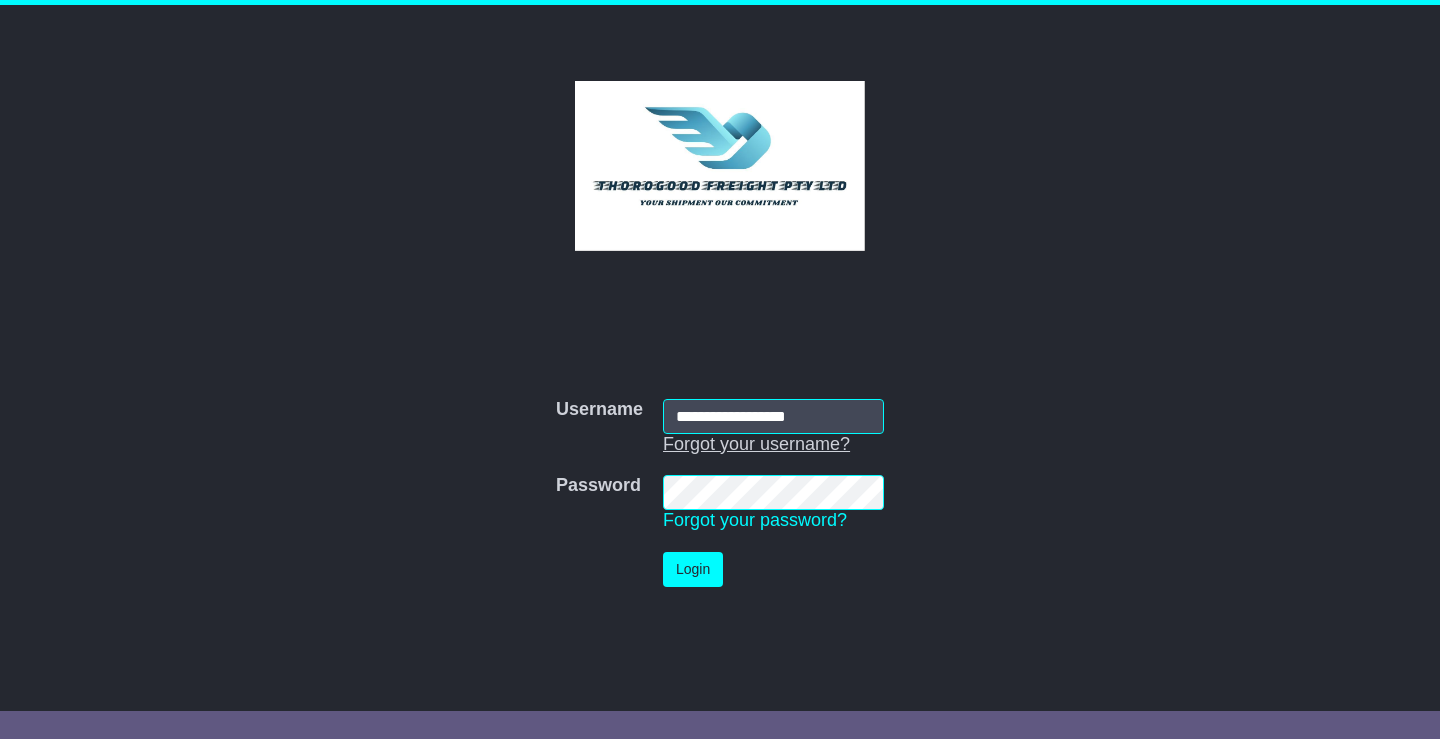 click on "Login" at bounding box center (693, 569) 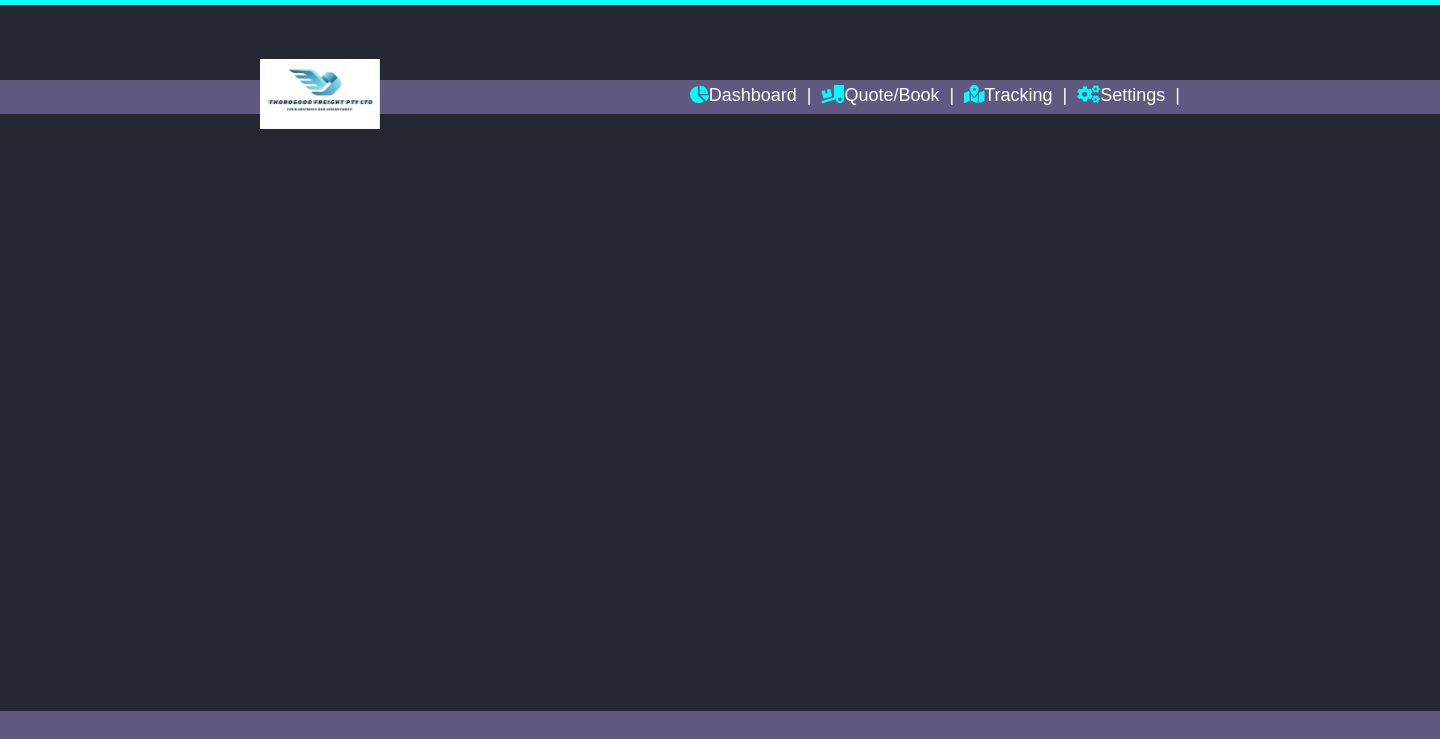 scroll, scrollTop: 0, scrollLeft: 0, axis: both 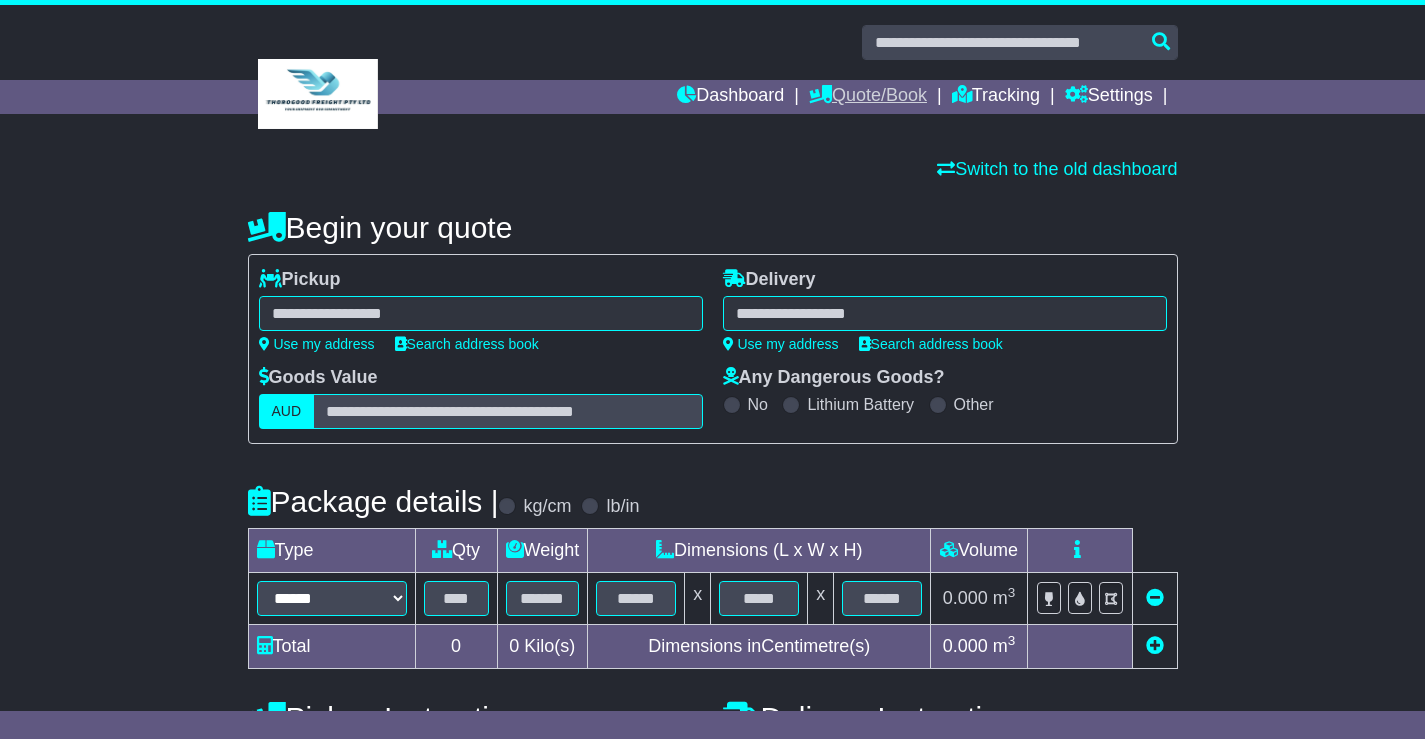 click on "Quote/Book" at bounding box center (868, 97) 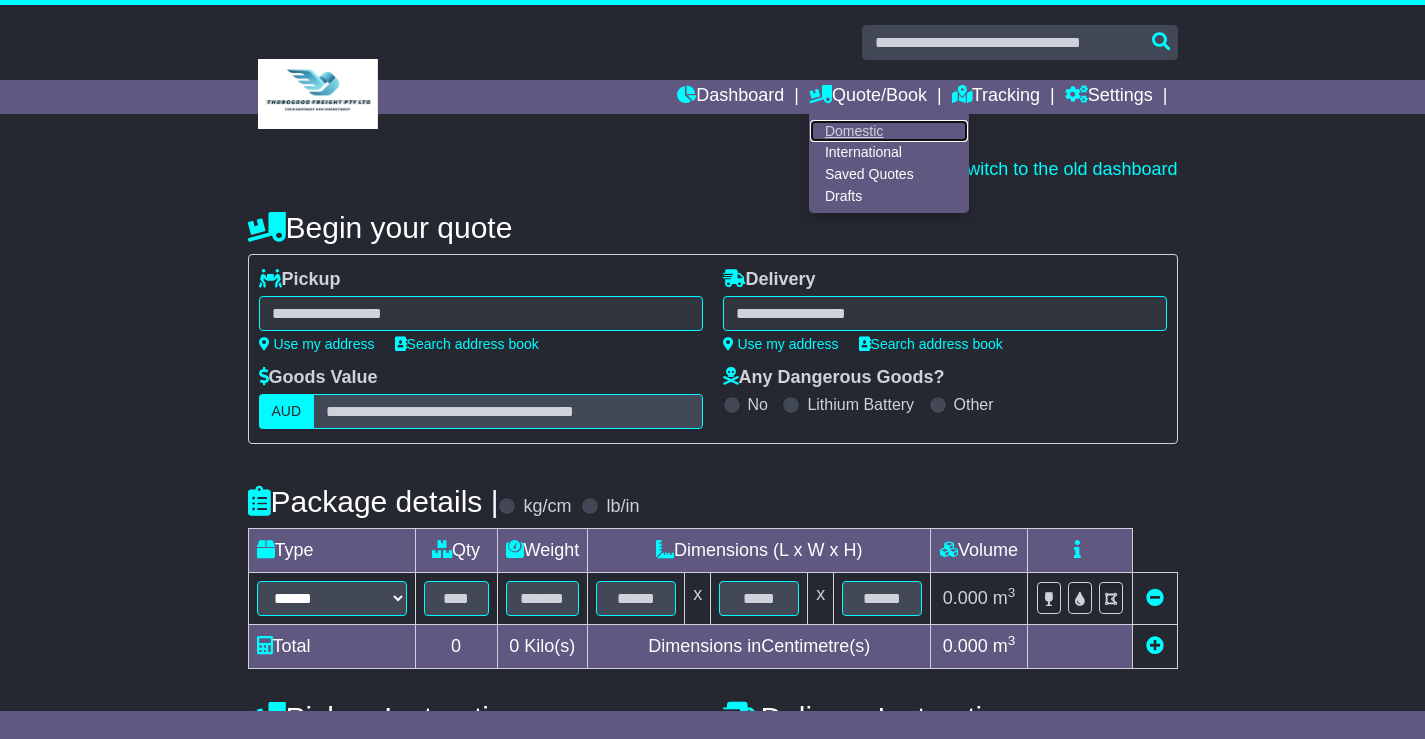 click on "Domestic" at bounding box center (889, 131) 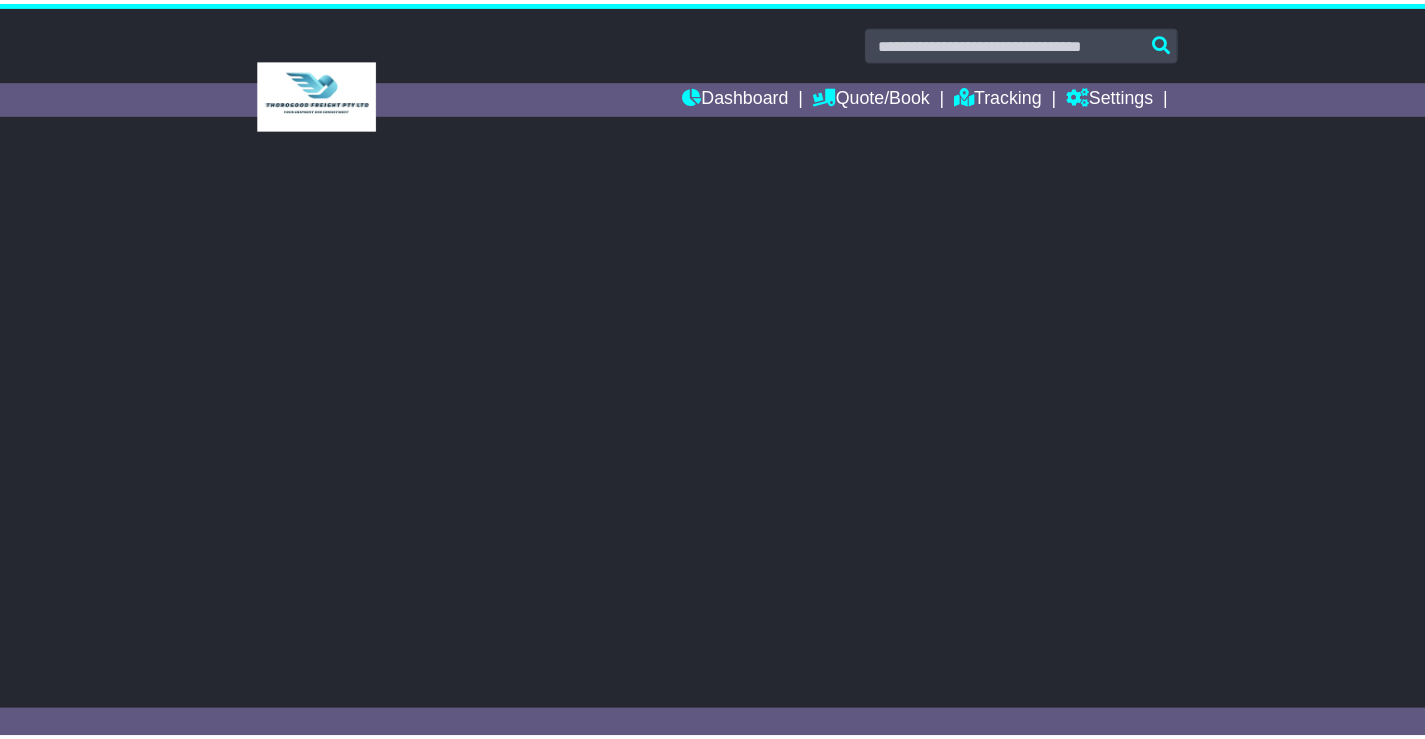 scroll, scrollTop: 0, scrollLeft: 0, axis: both 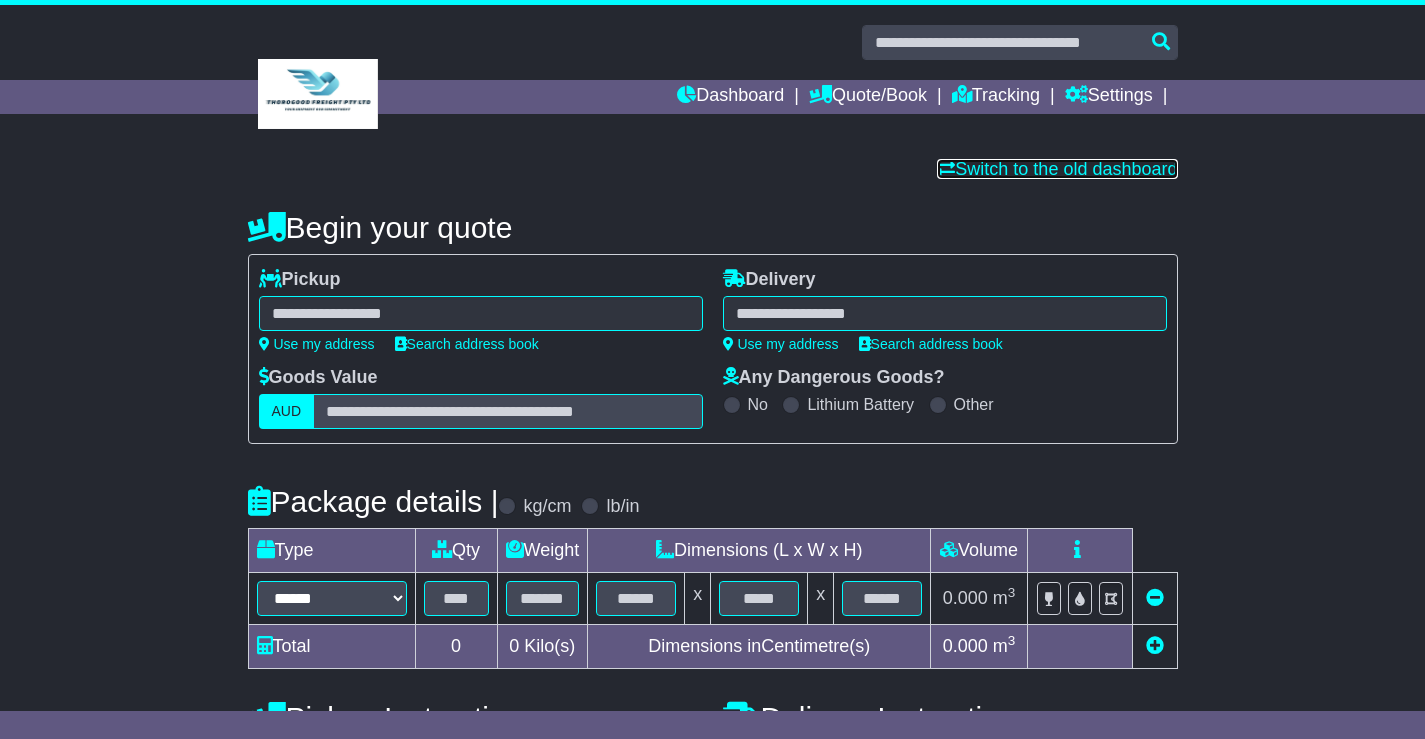 click on "Switch to the old dashboard" at bounding box center (1057, 169) 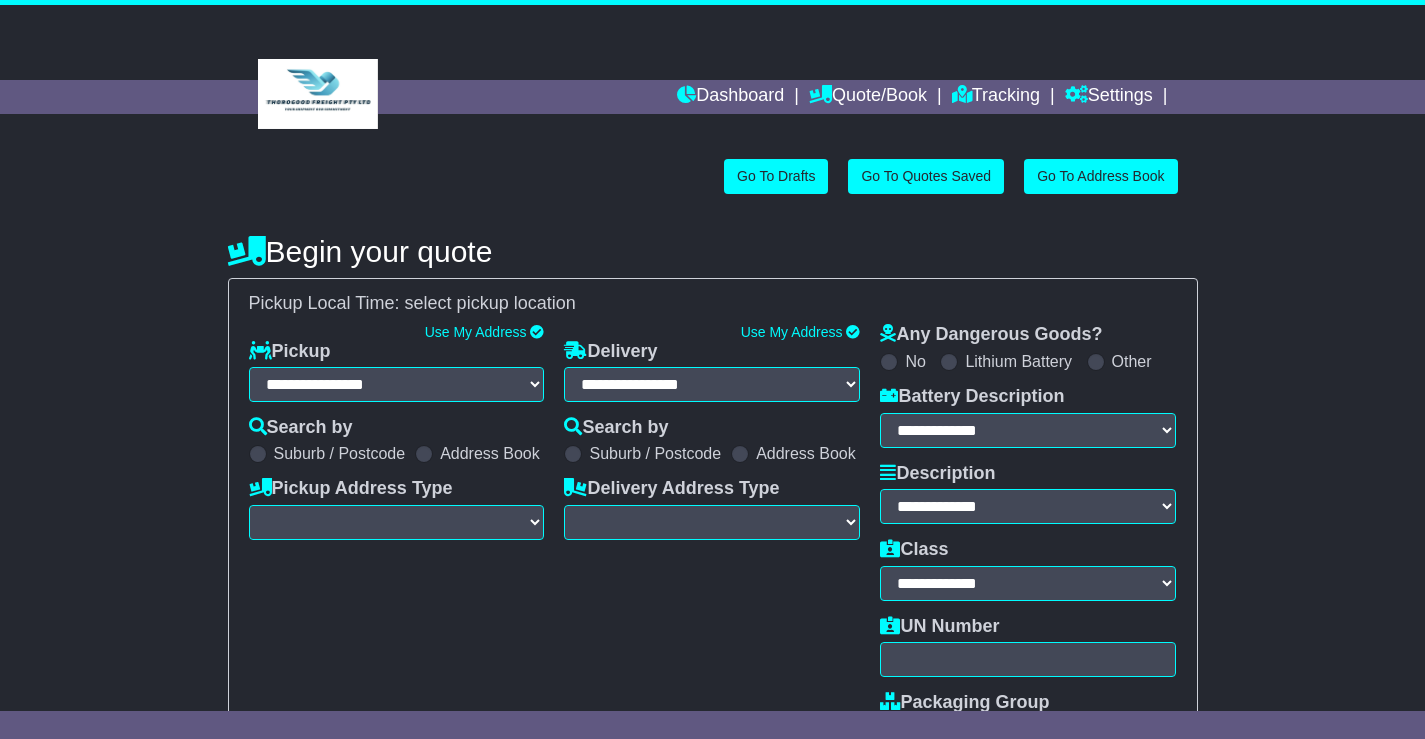 scroll, scrollTop: 0, scrollLeft: 0, axis: both 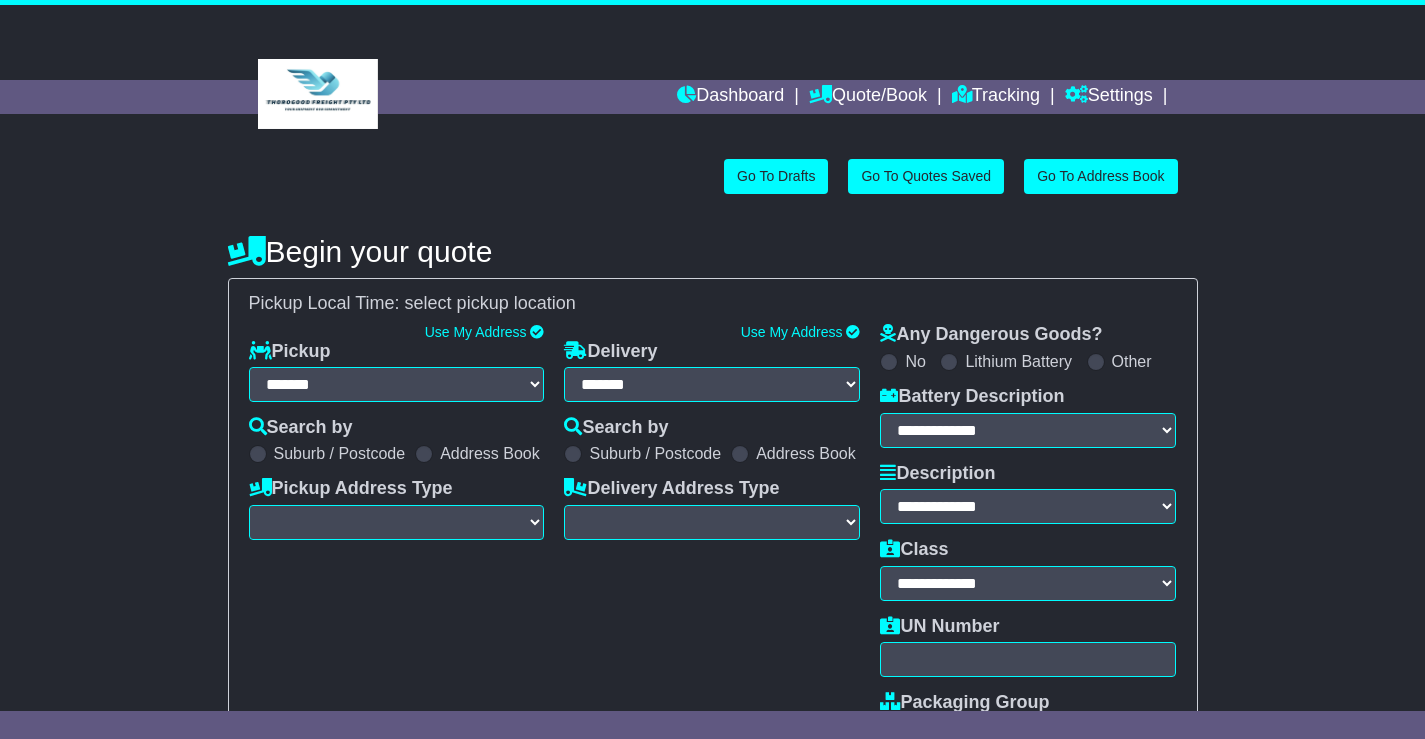 select 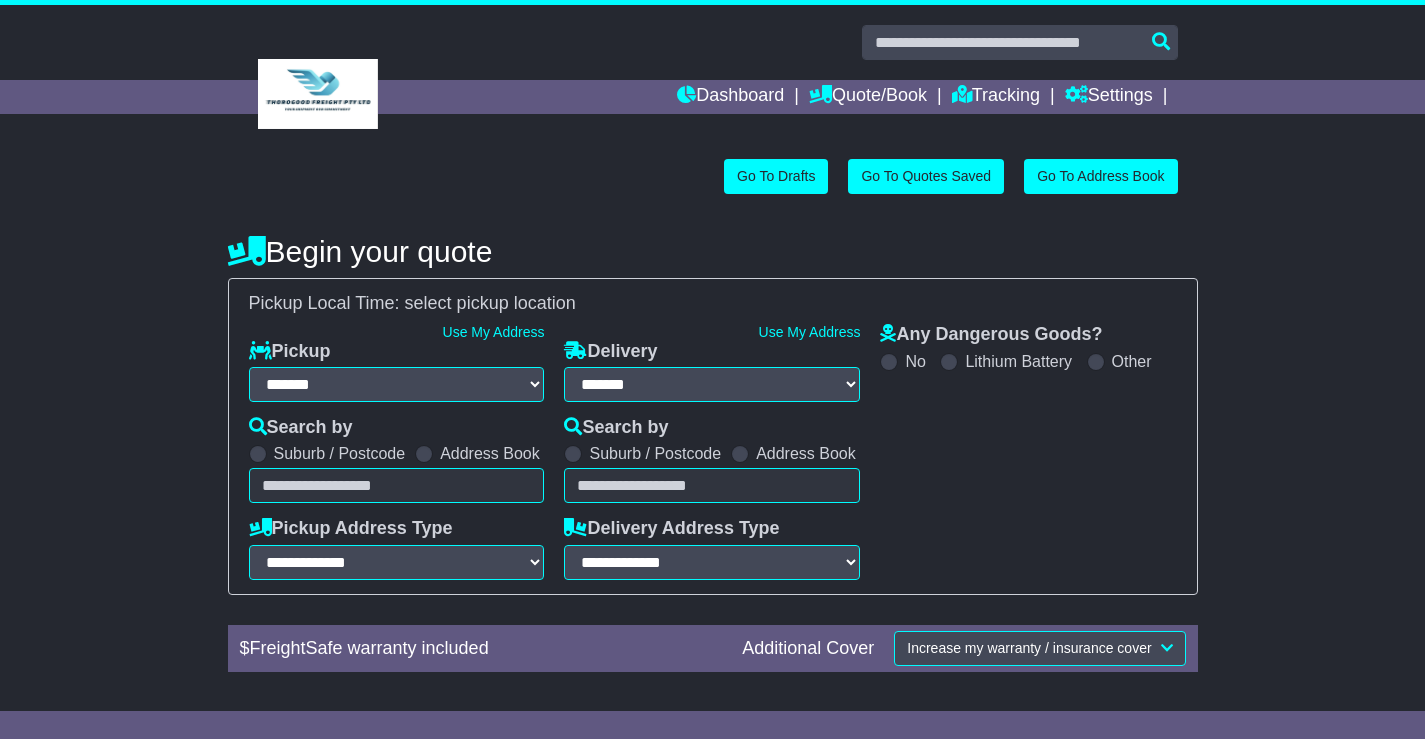 select 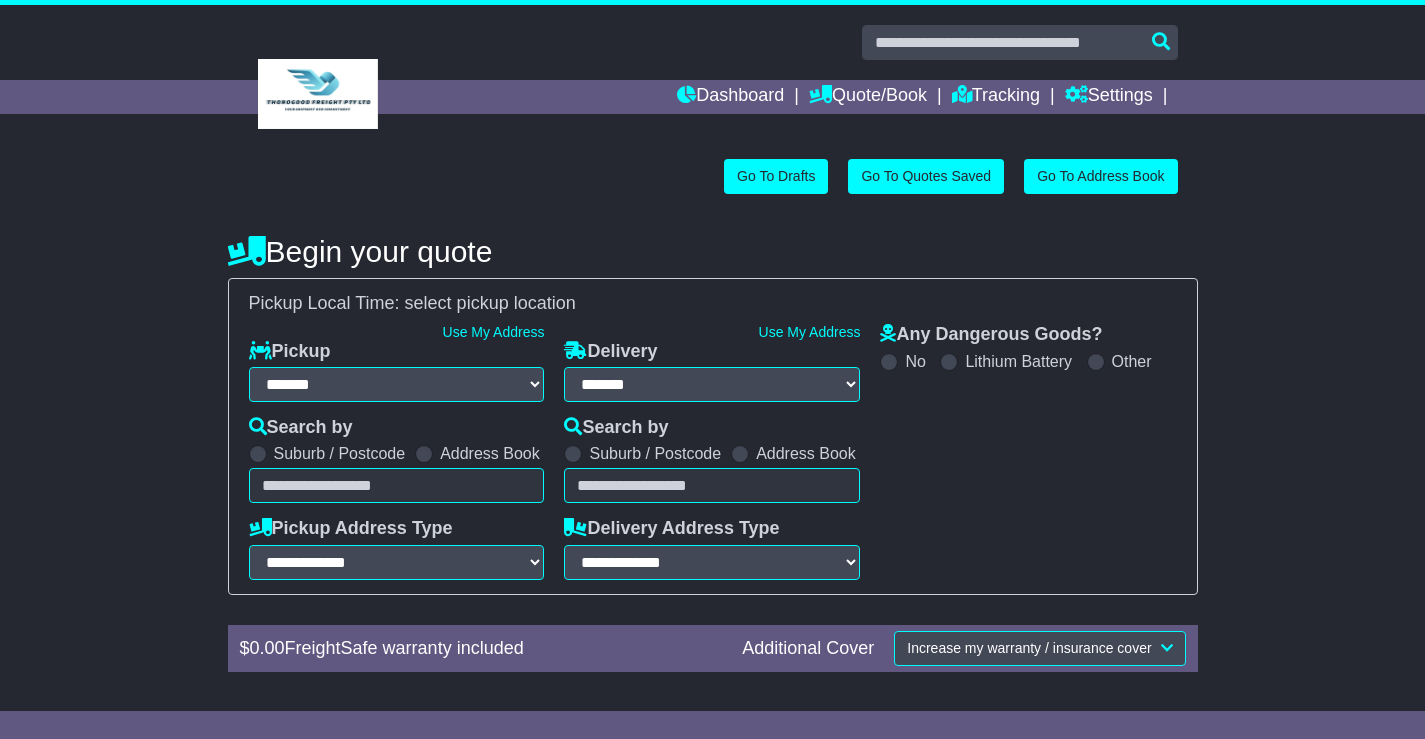 scroll, scrollTop: 0, scrollLeft: 0, axis: both 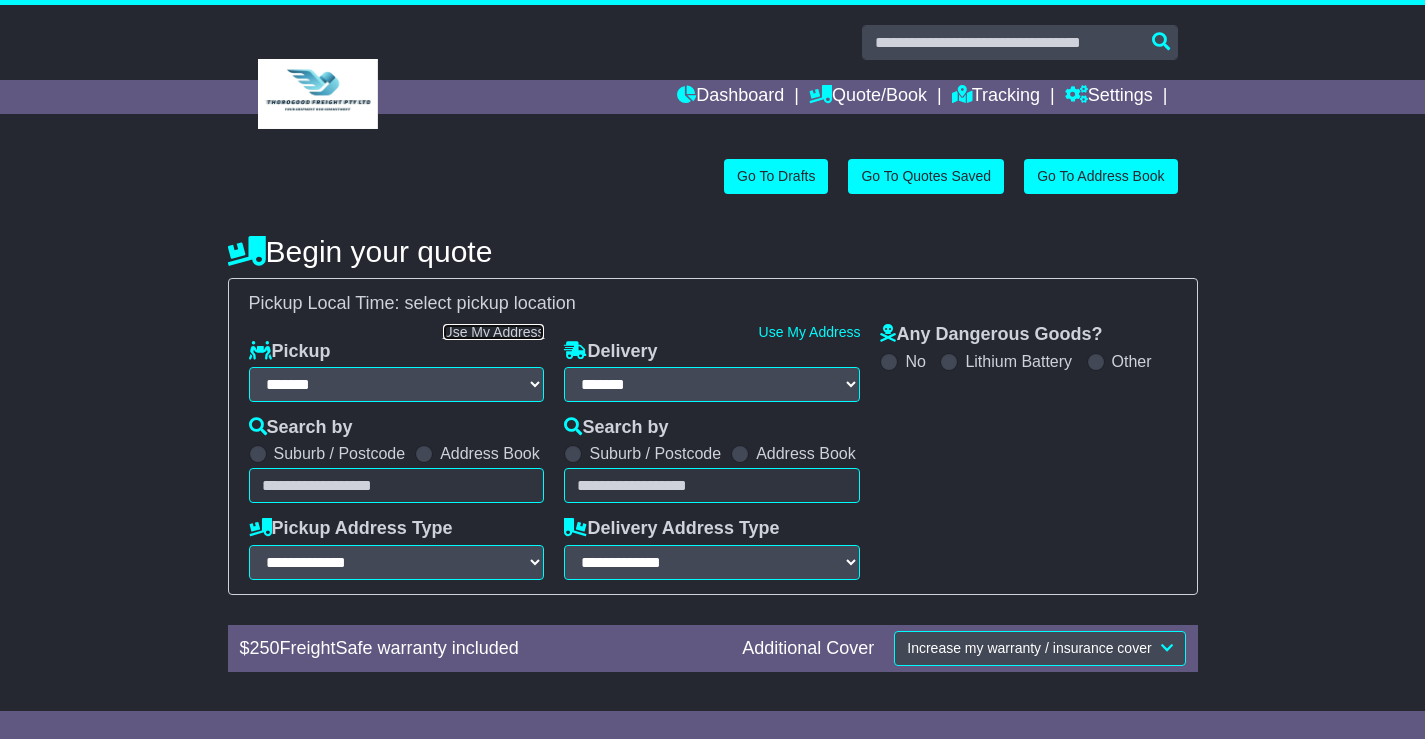 click on "Use My Address" at bounding box center [494, 332] 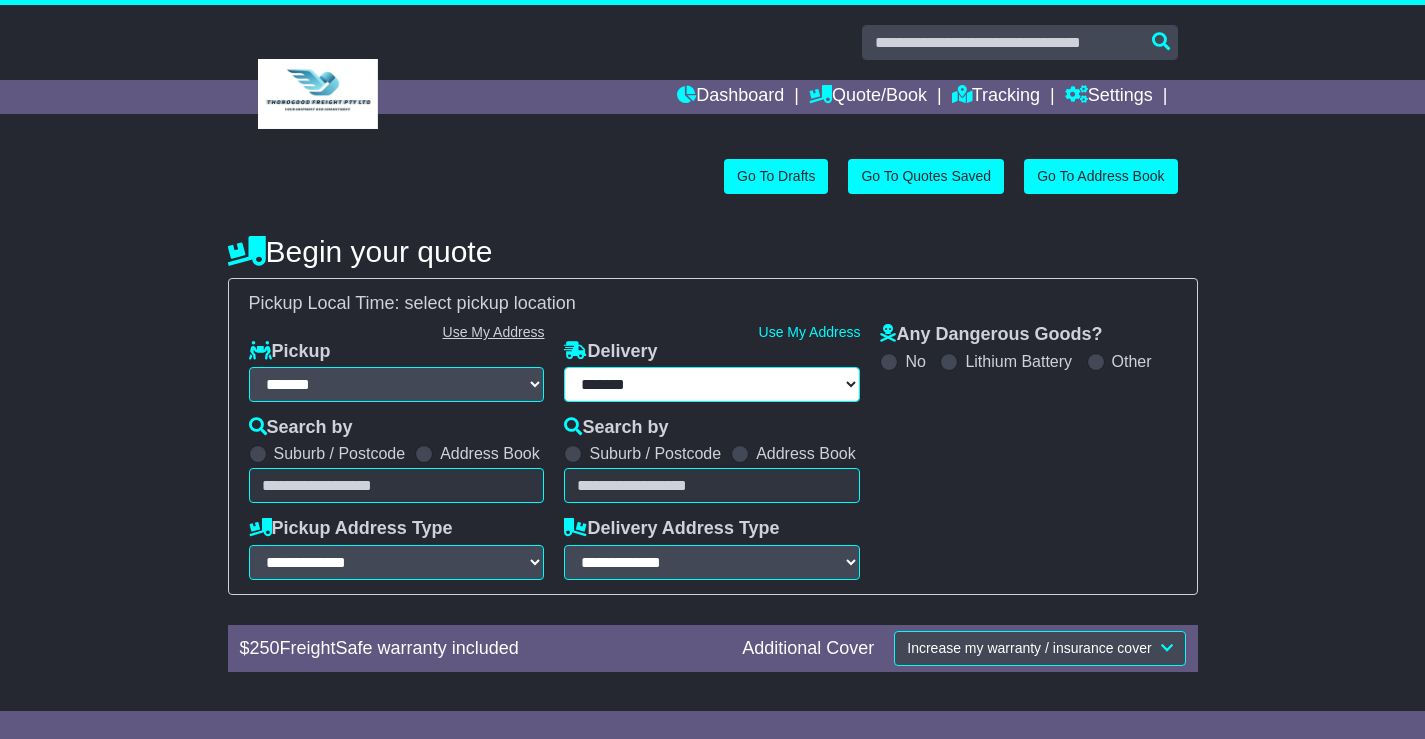 select on "**********" 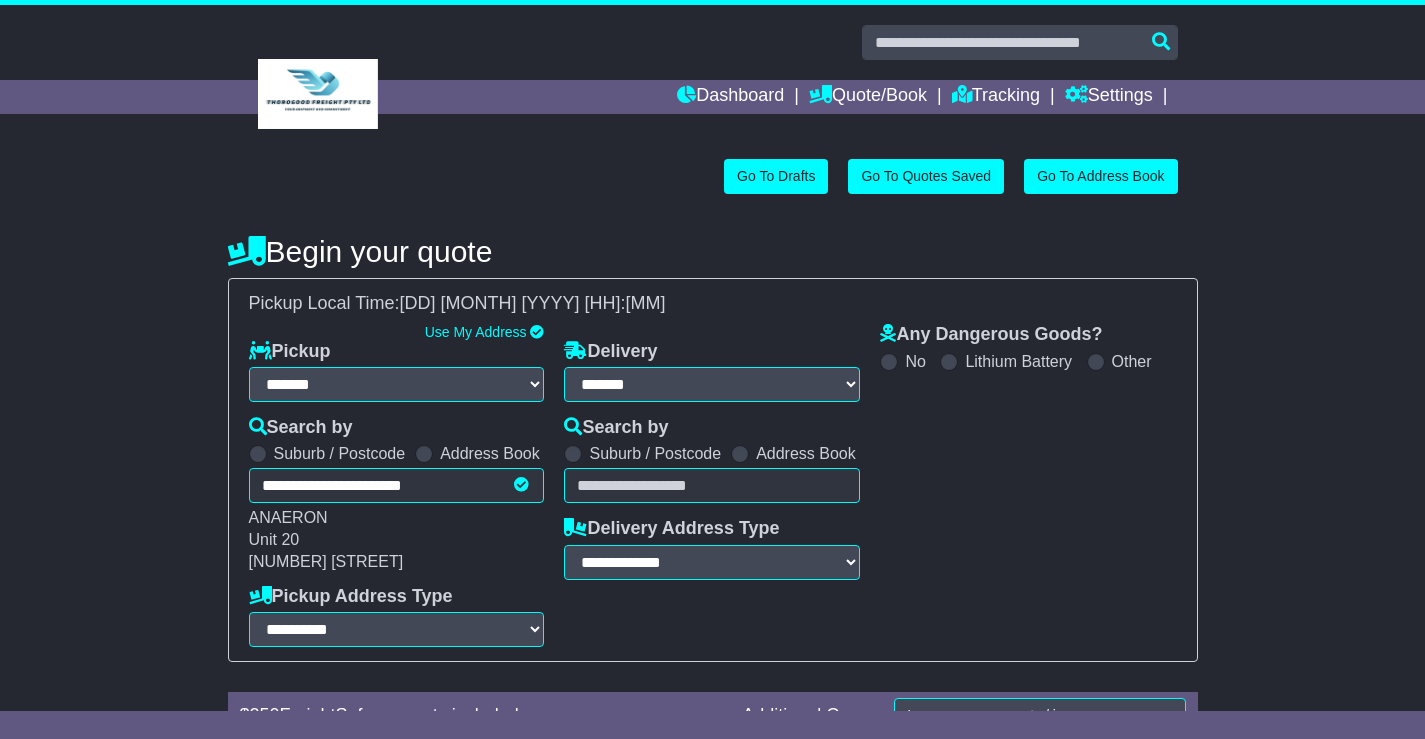 click at bounding box center (740, 454) 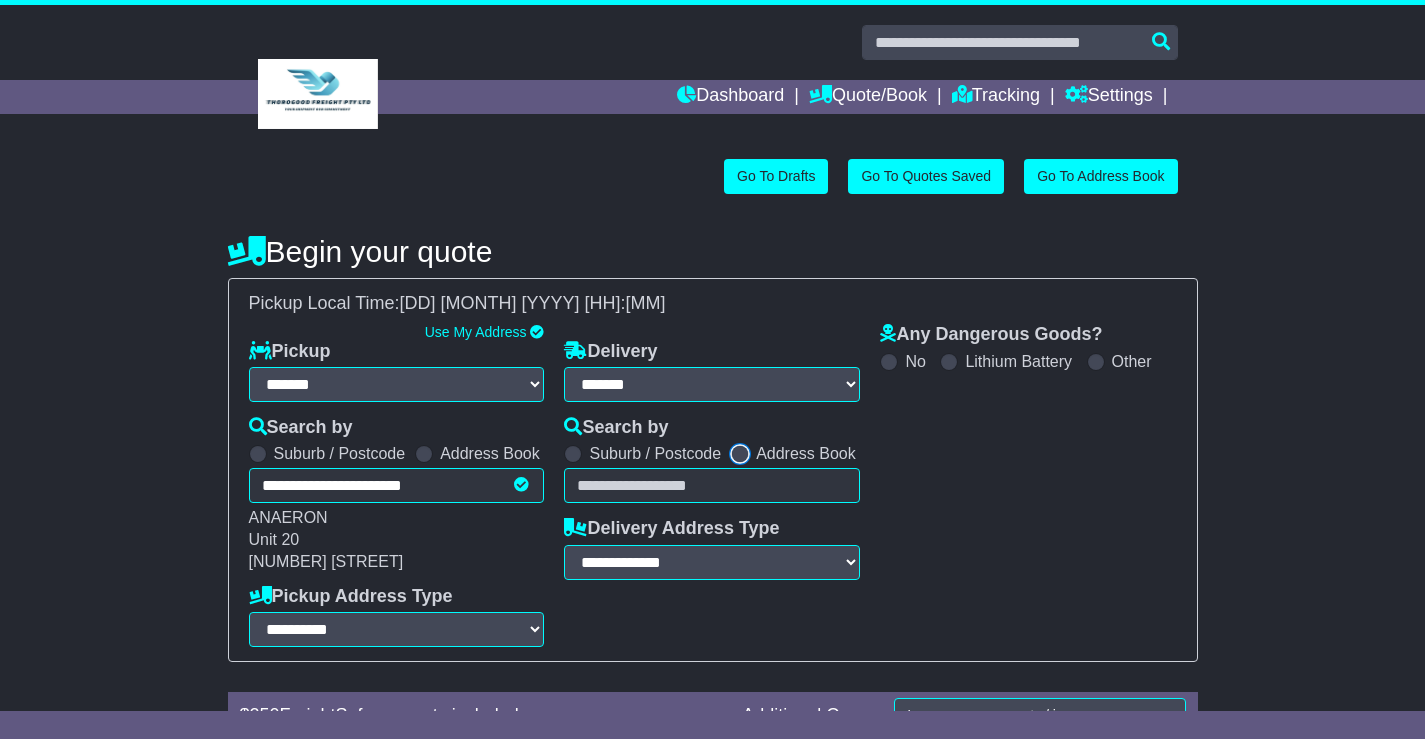 select 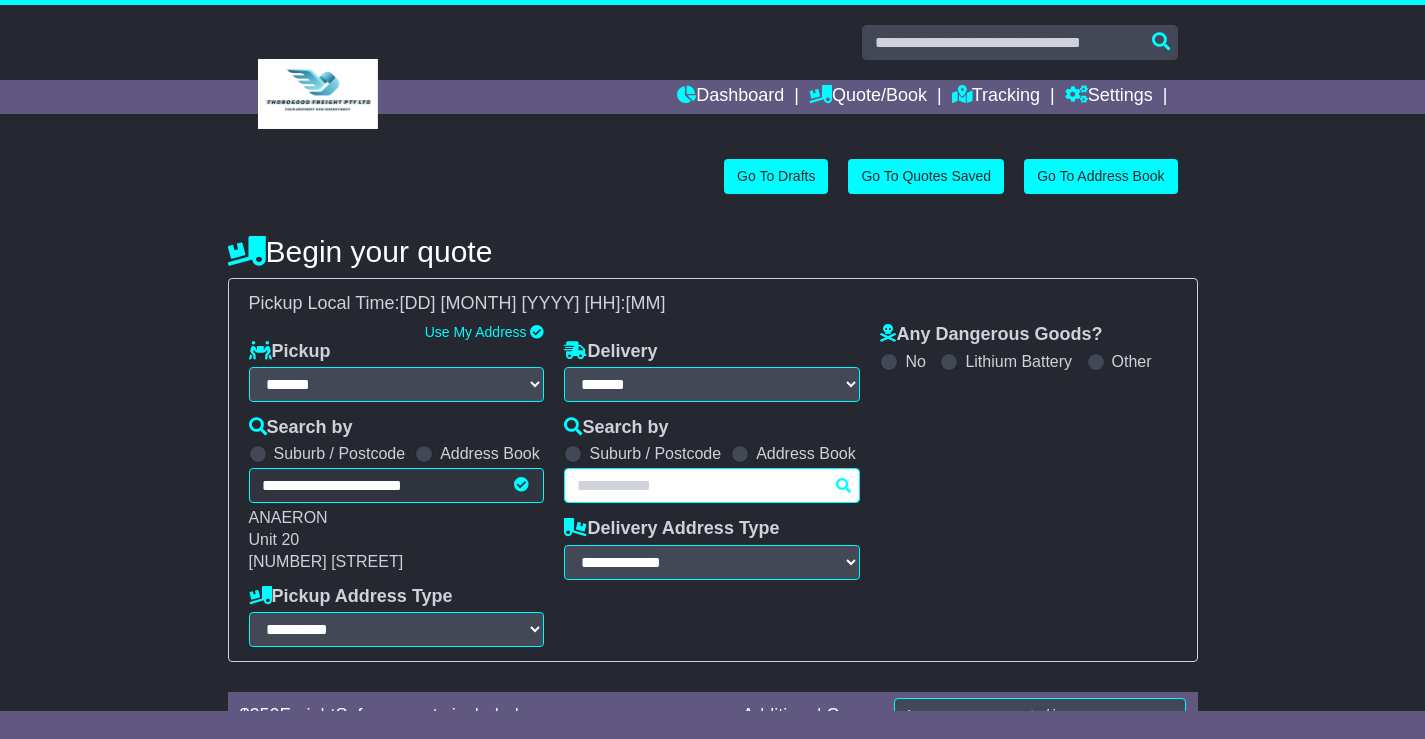 click on "Unknown City / Postcode Pair
×
You have entered     address.
Our database shows the postcode and suburb don't match. Please make sure location exists otherwise you might not receive all quotes available.
Maybe you meant to use some of the next:
Ok" at bounding box center [712, 485] 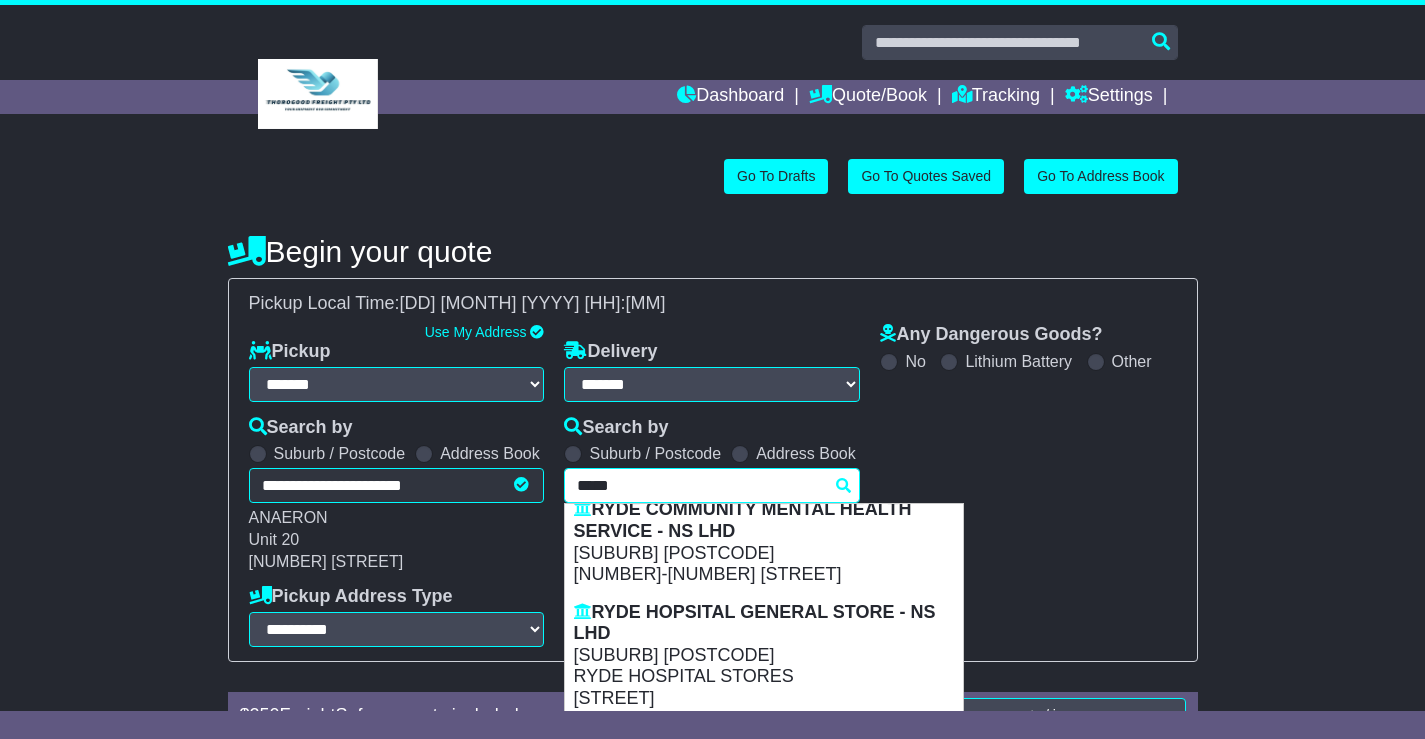 scroll, scrollTop: 0, scrollLeft: 0, axis: both 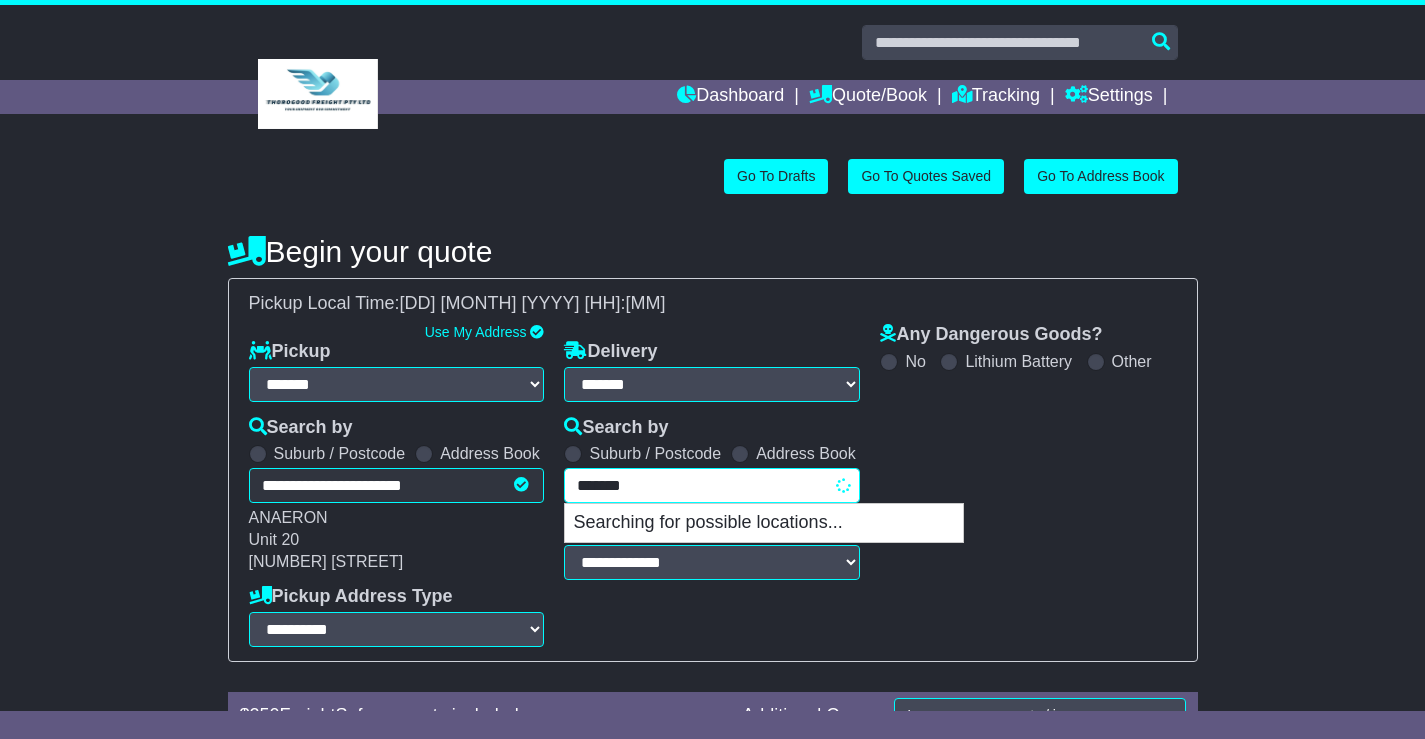 type on "********" 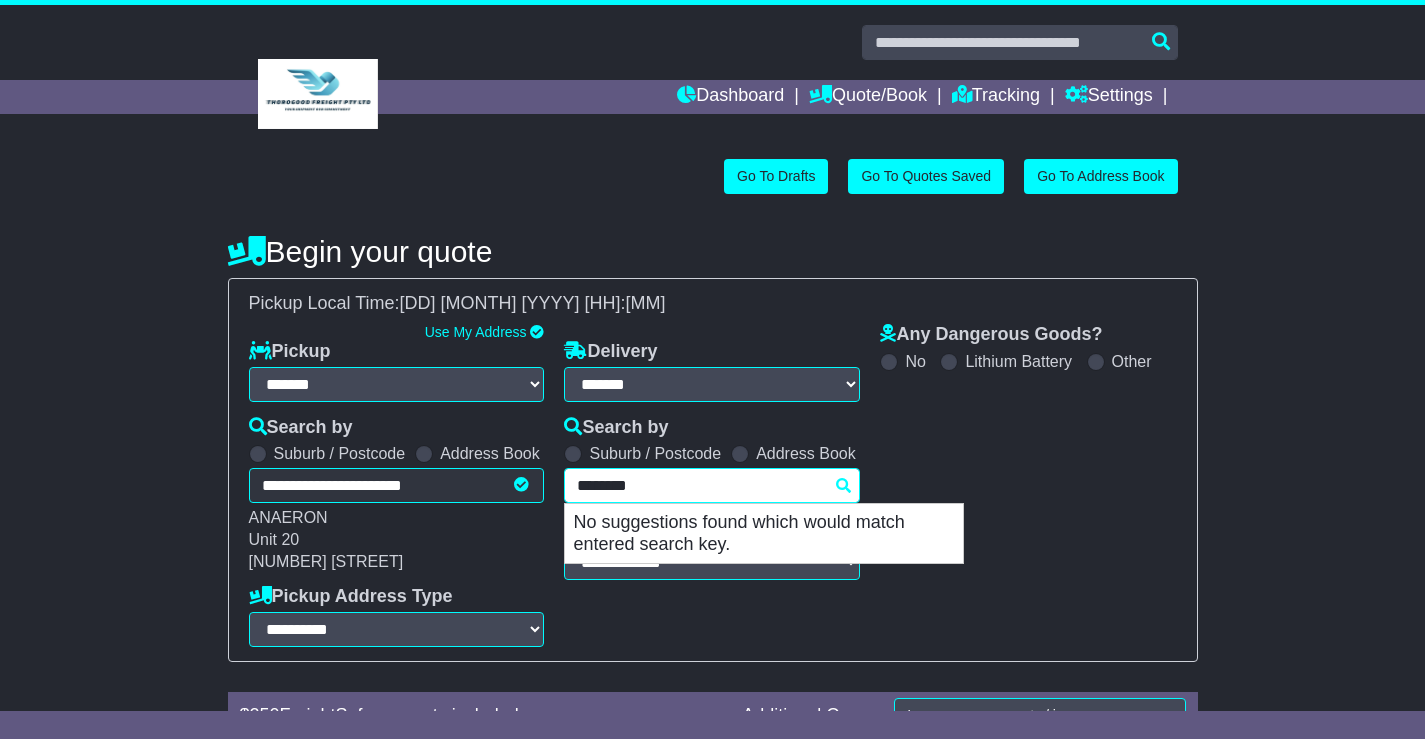 drag, startPoint x: 605, startPoint y: 479, endPoint x: 585, endPoint y: 465, distance: 24.41311 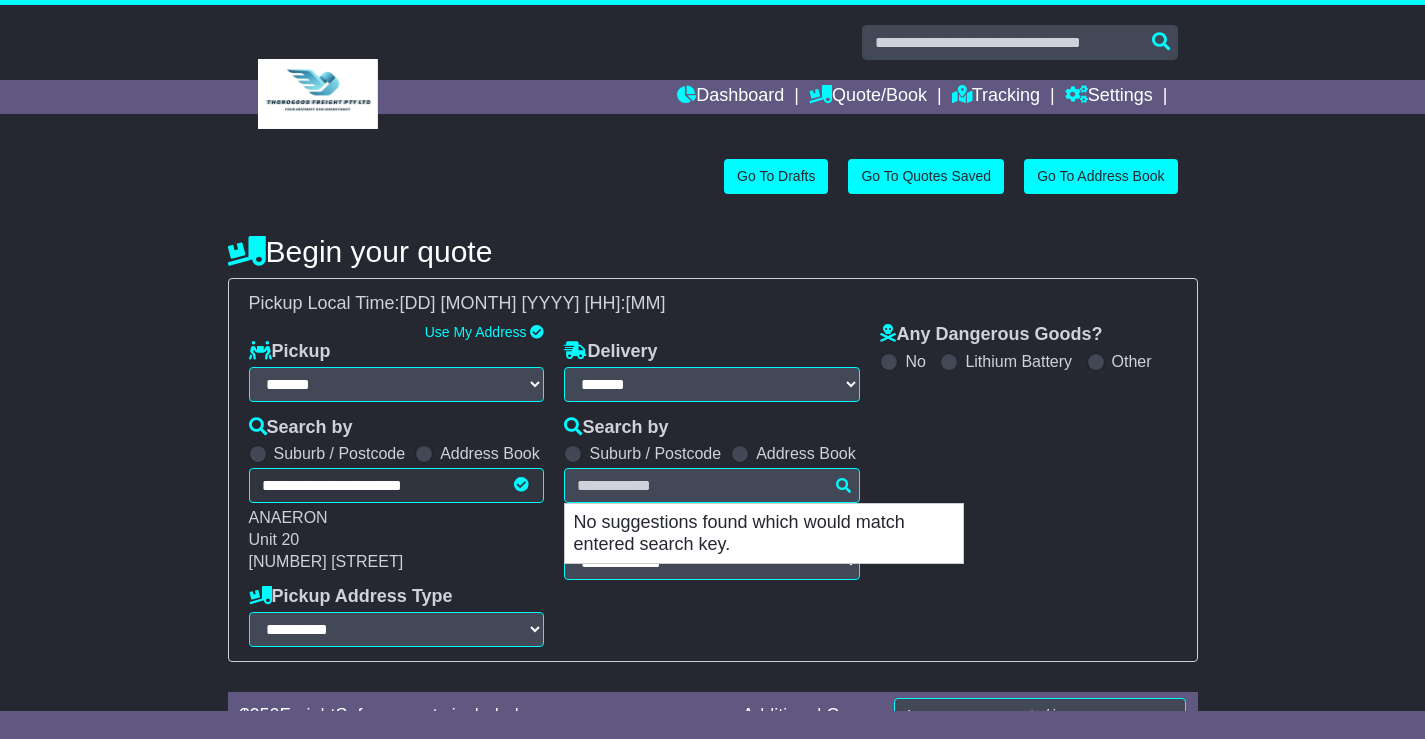 click at bounding box center (573, 454) 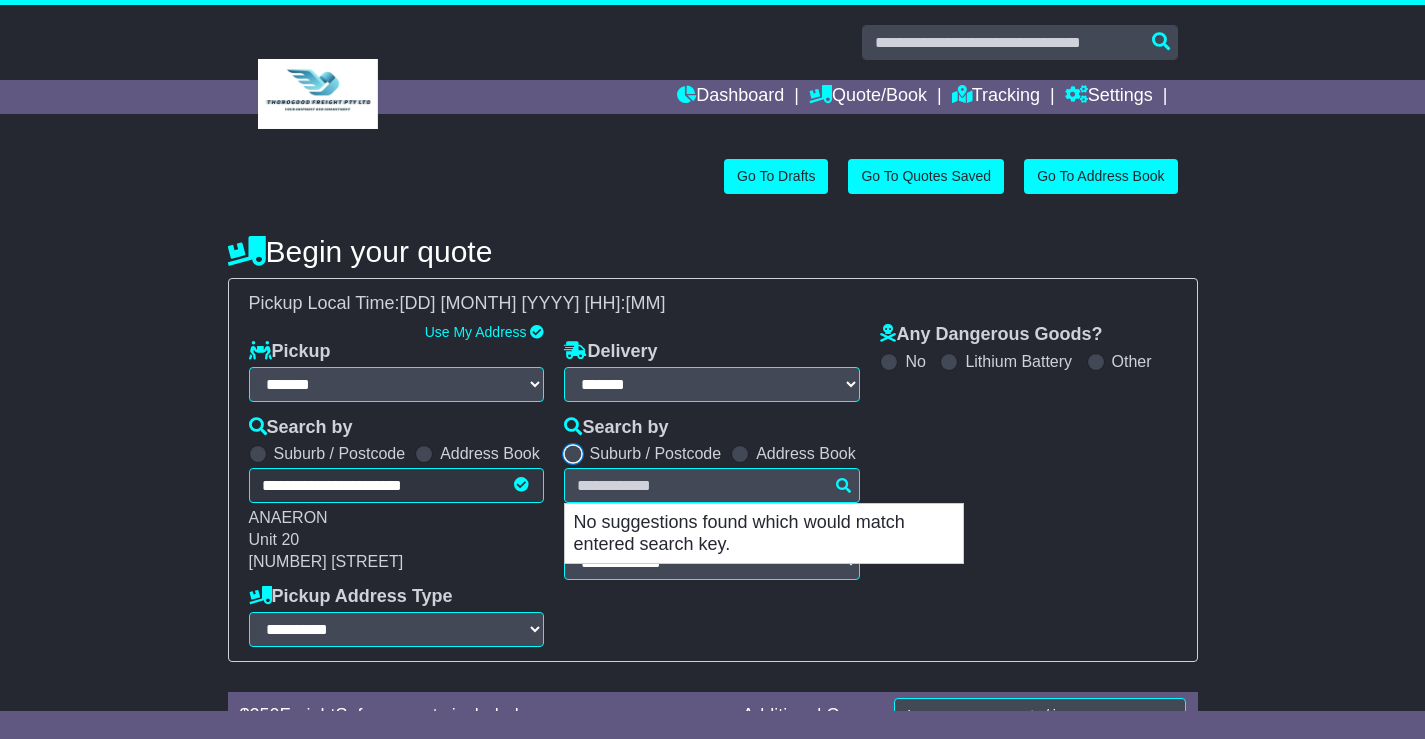 select 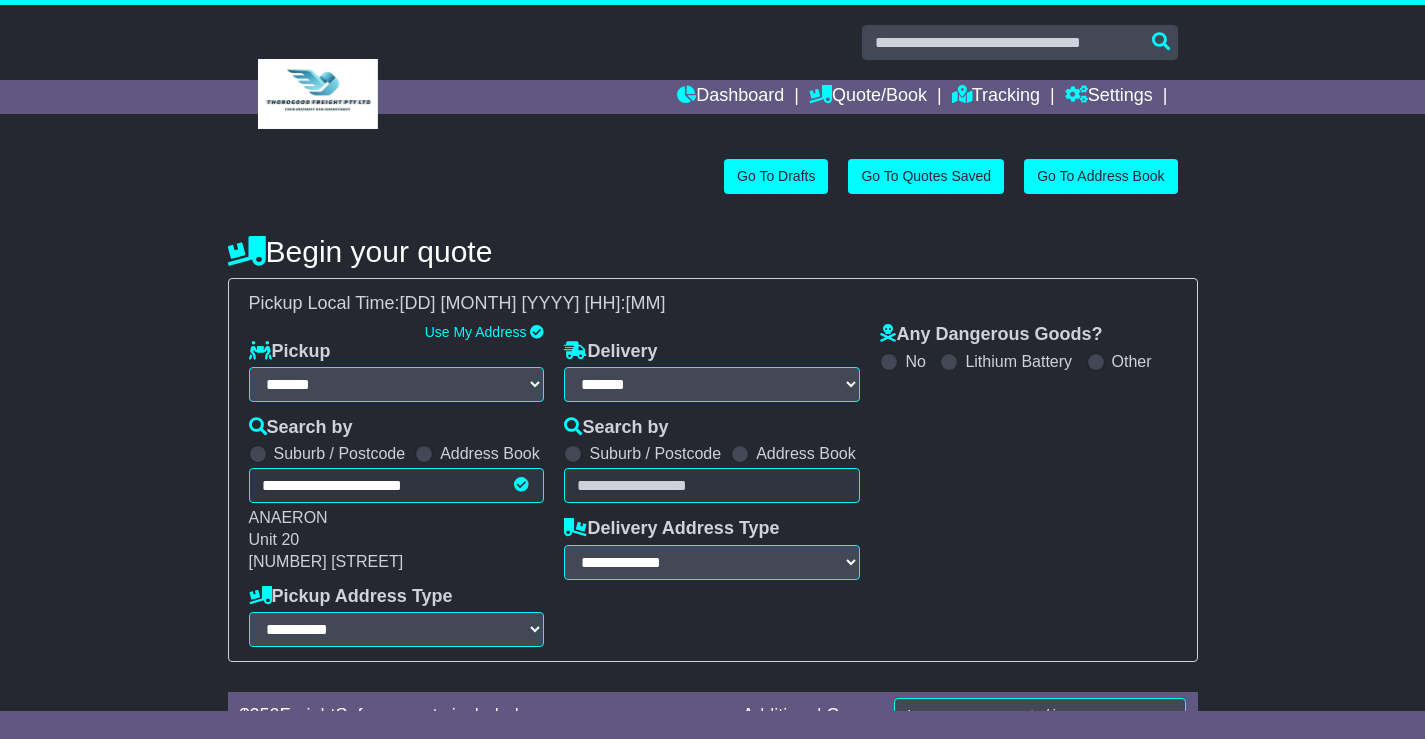 click at bounding box center [712, 485] 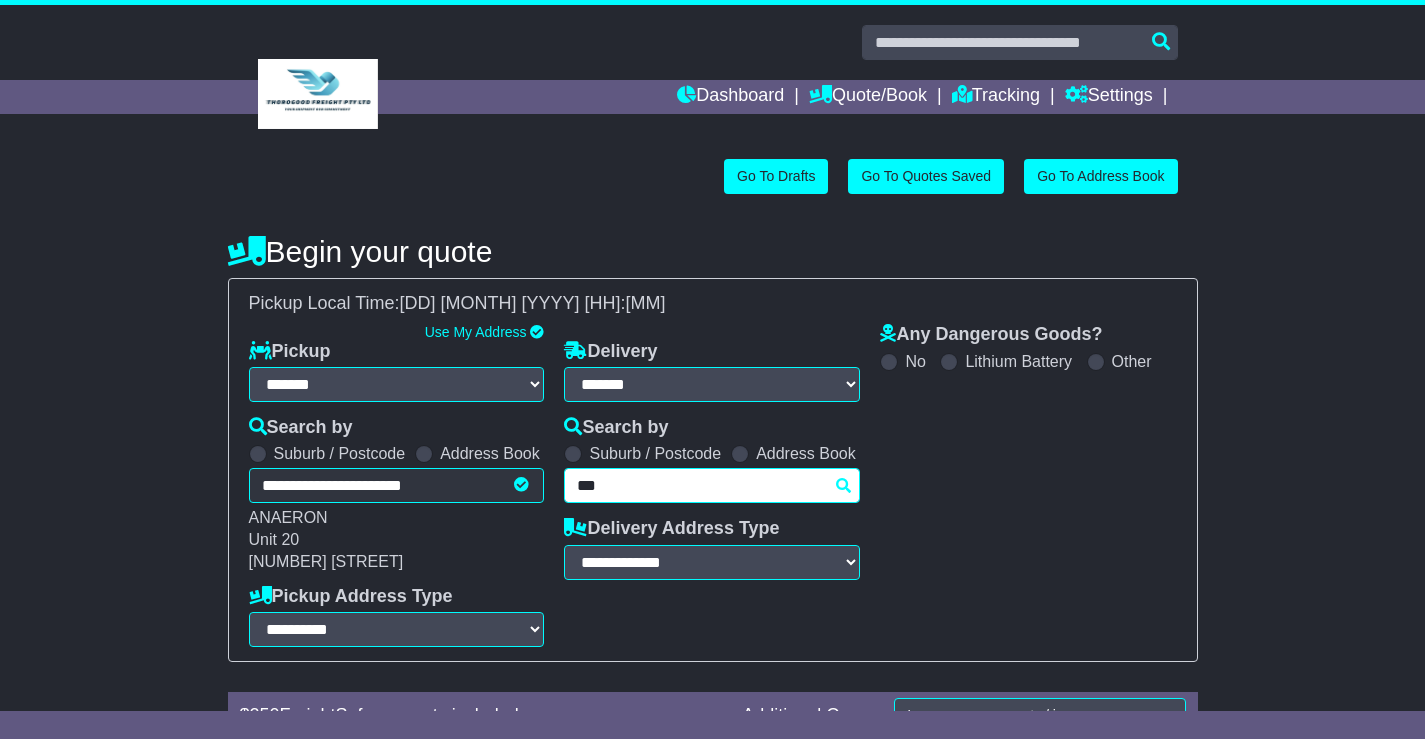 type on "****" 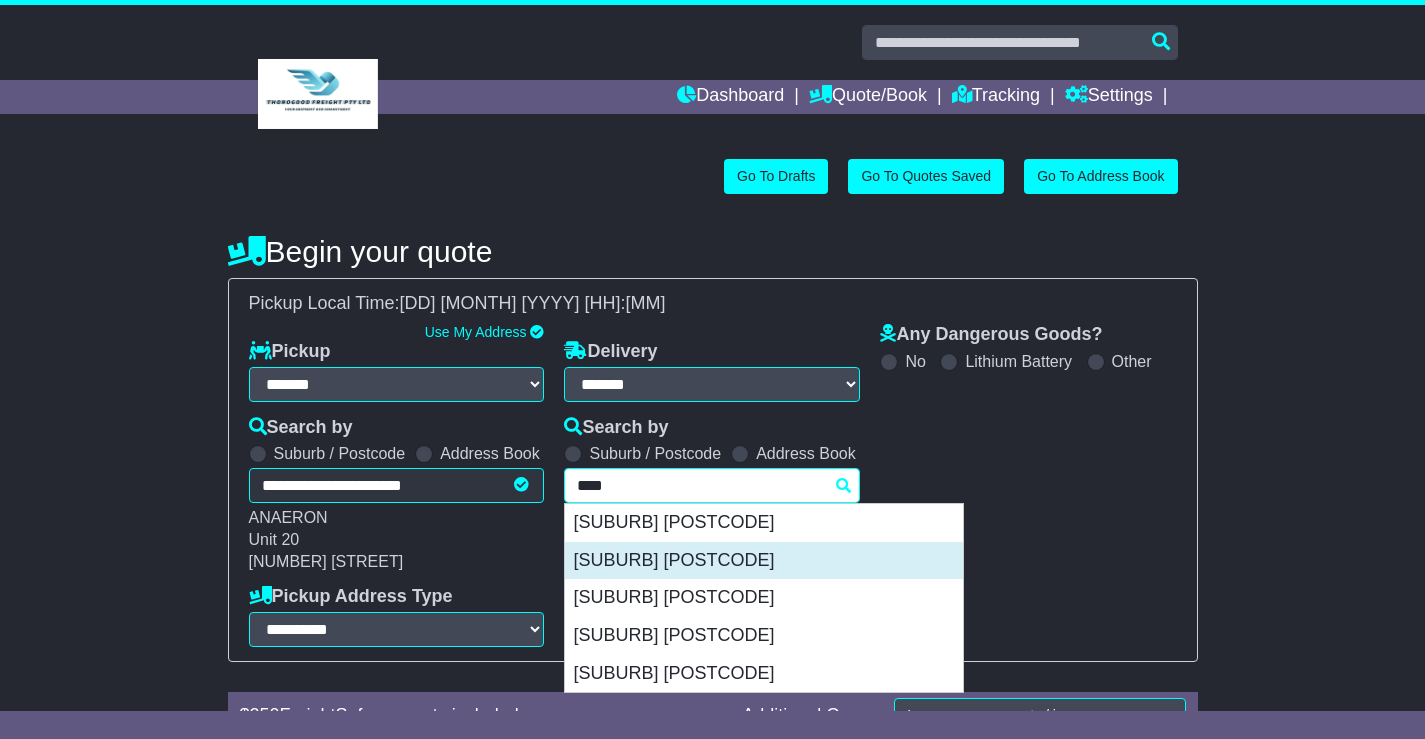 click on "[SUBURB] [POSTCODE]" at bounding box center (764, 561) 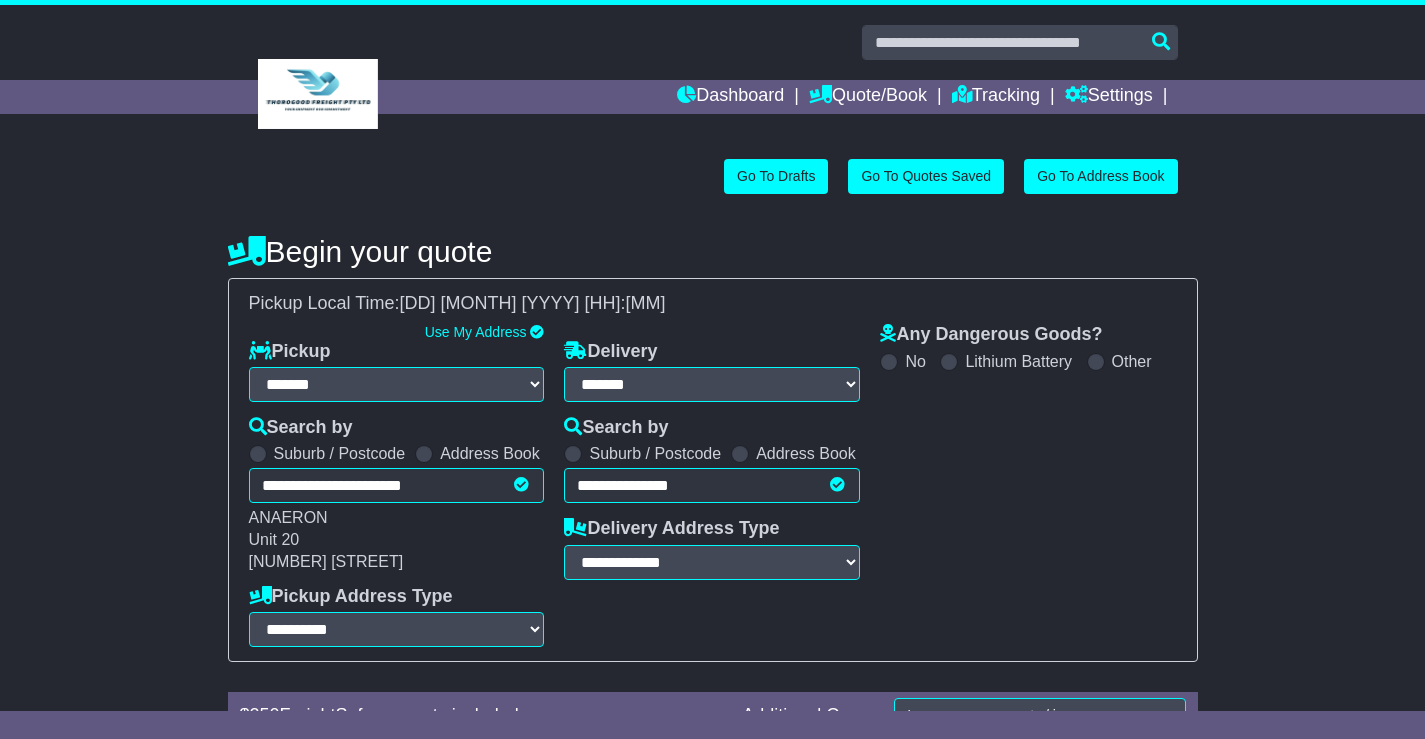 type on "**********" 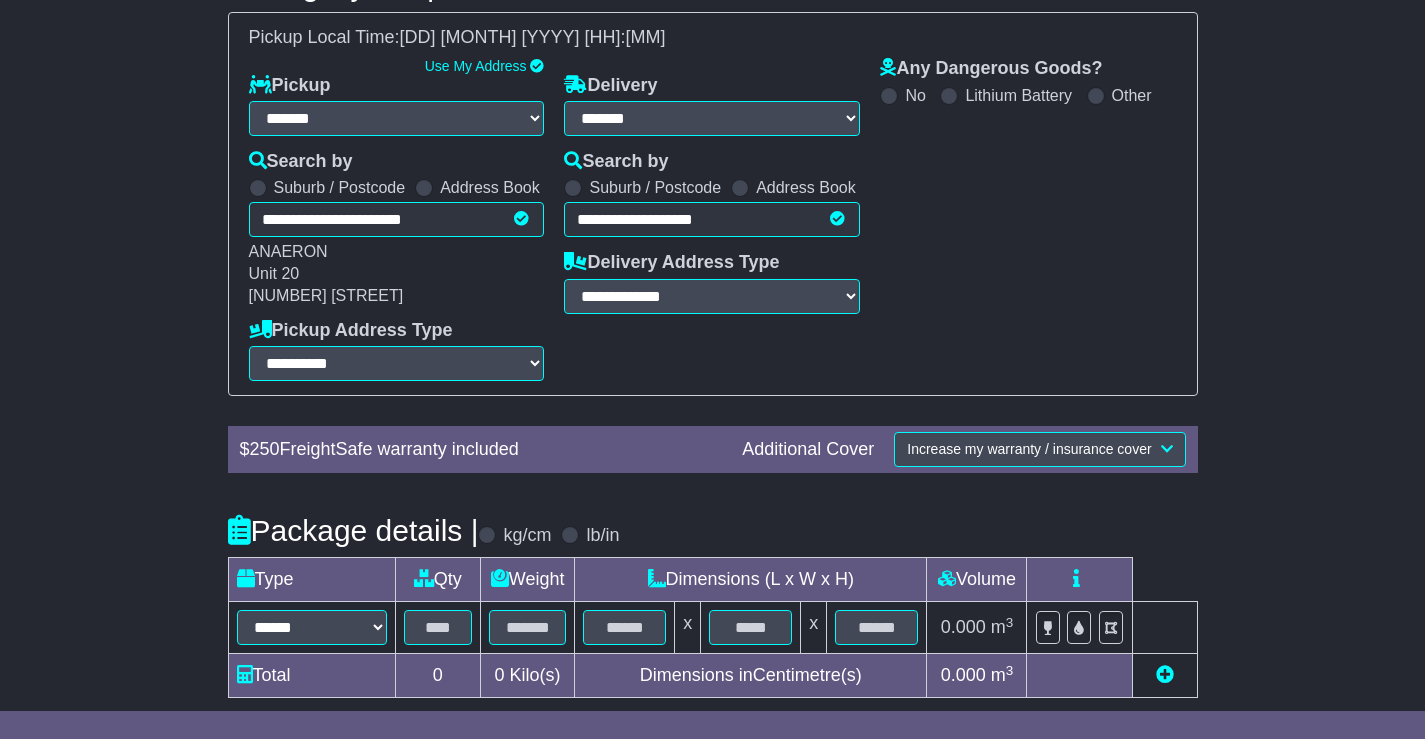 scroll, scrollTop: 141, scrollLeft: 0, axis: vertical 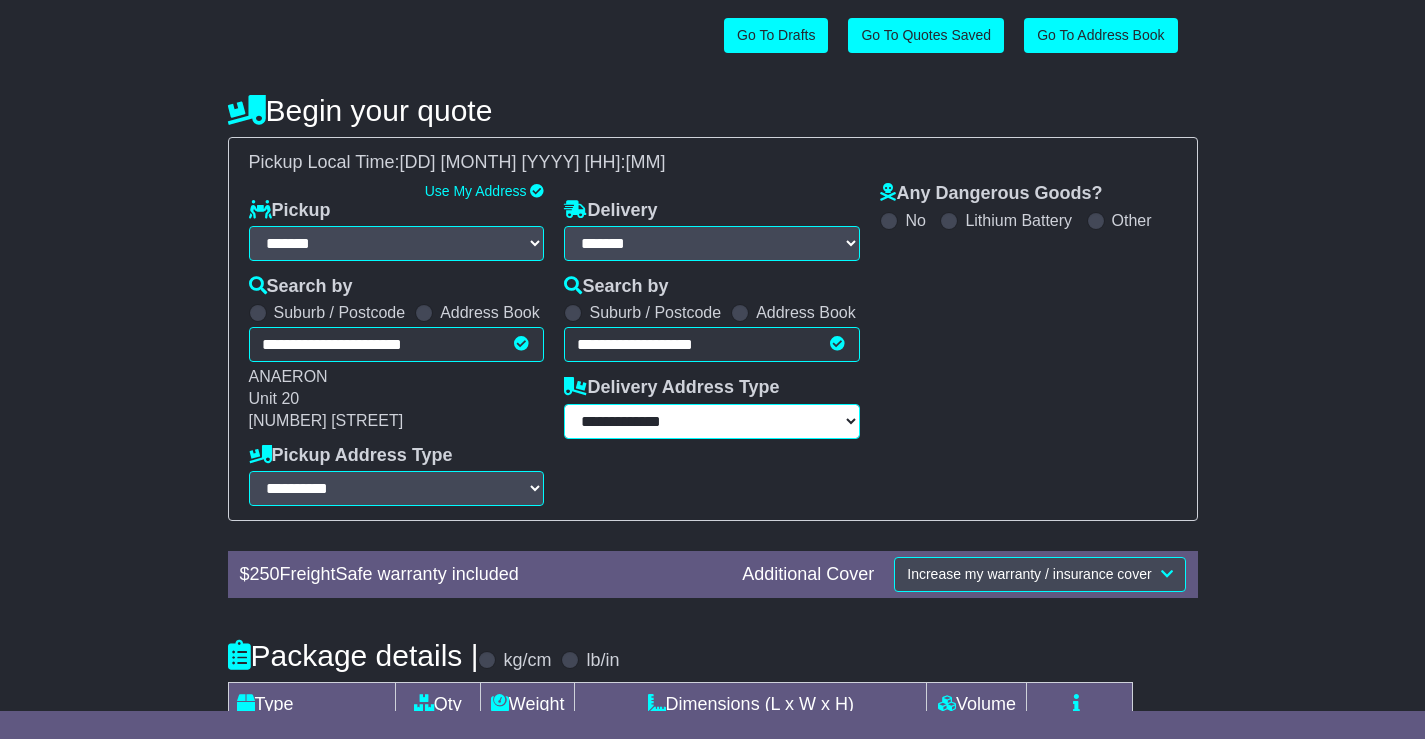 drag, startPoint x: 680, startPoint y: 419, endPoint x: 676, endPoint y: 434, distance: 15.524175 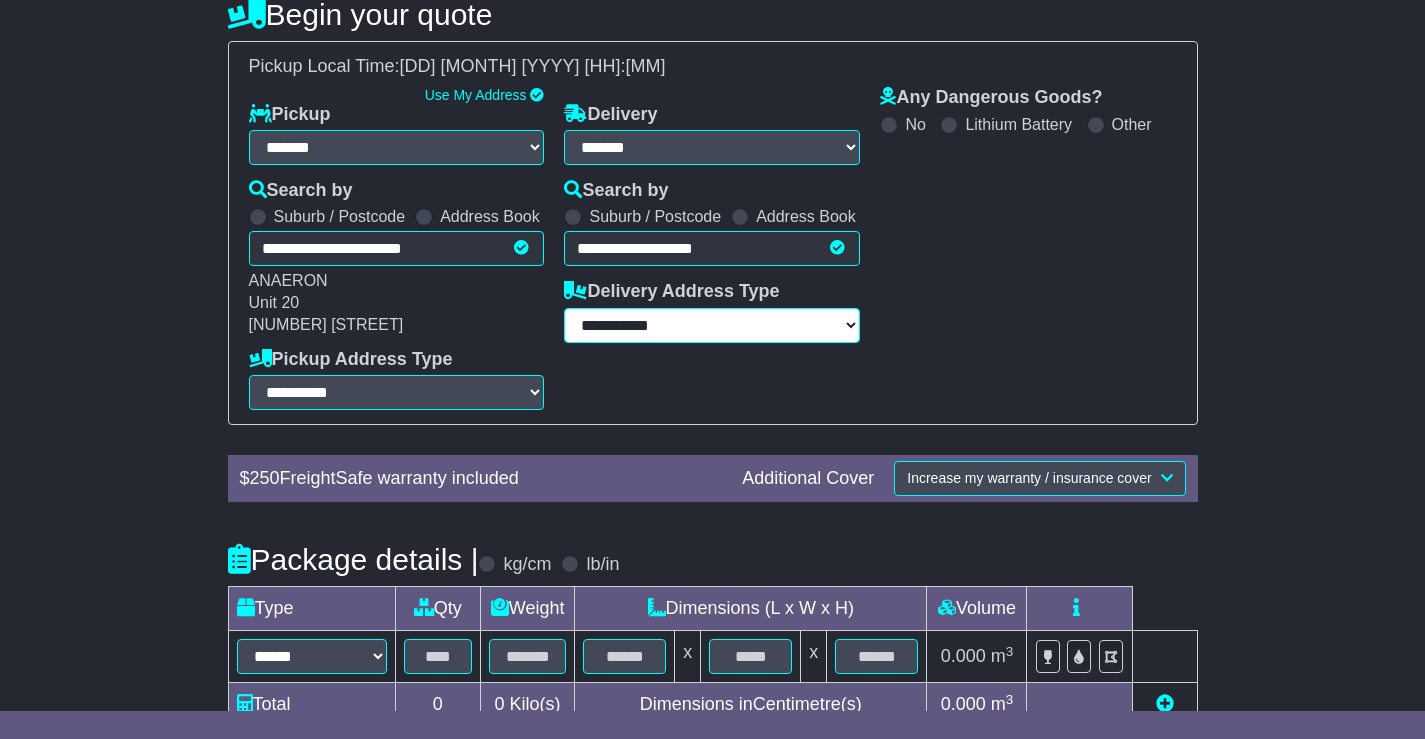 scroll, scrollTop: 341, scrollLeft: 0, axis: vertical 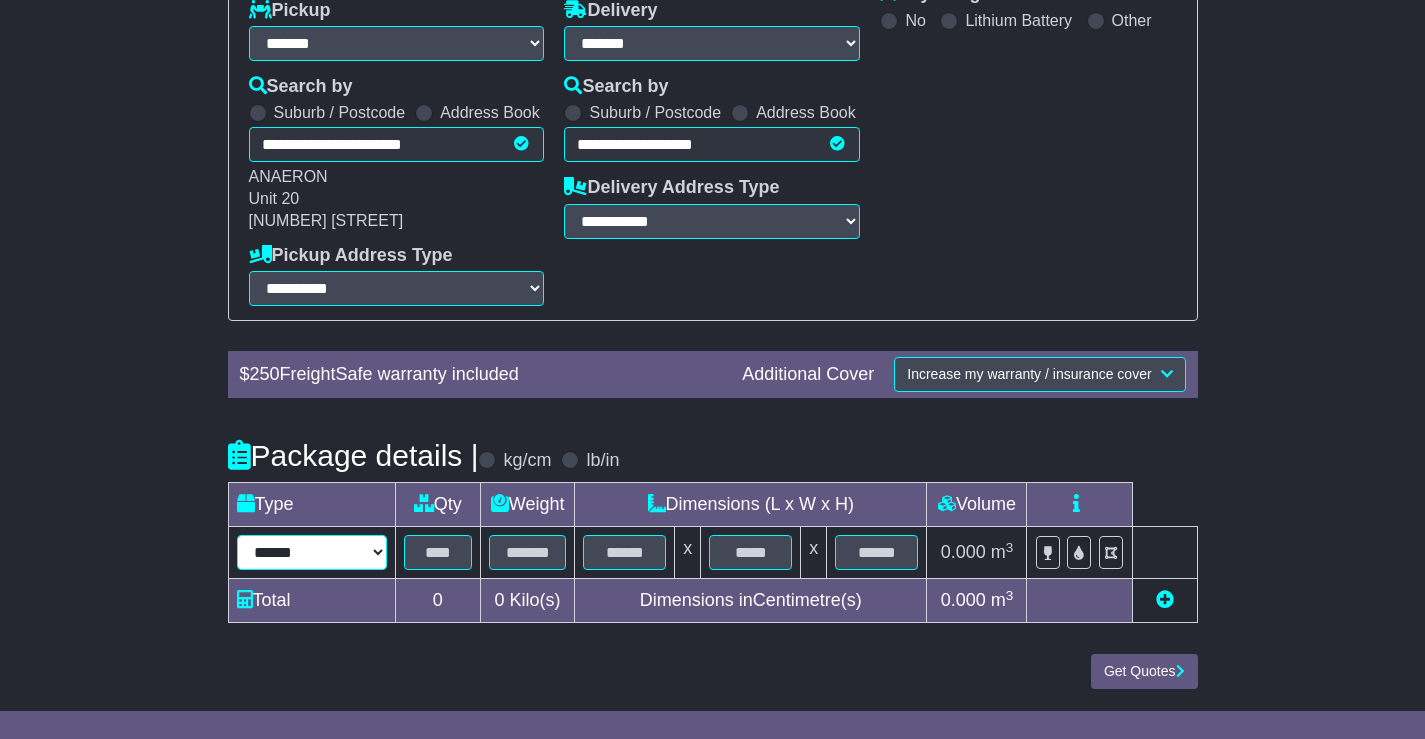 click on "****** ****** *** ******** ***** **** **** ****** *** *******" at bounding box center [312, 552] 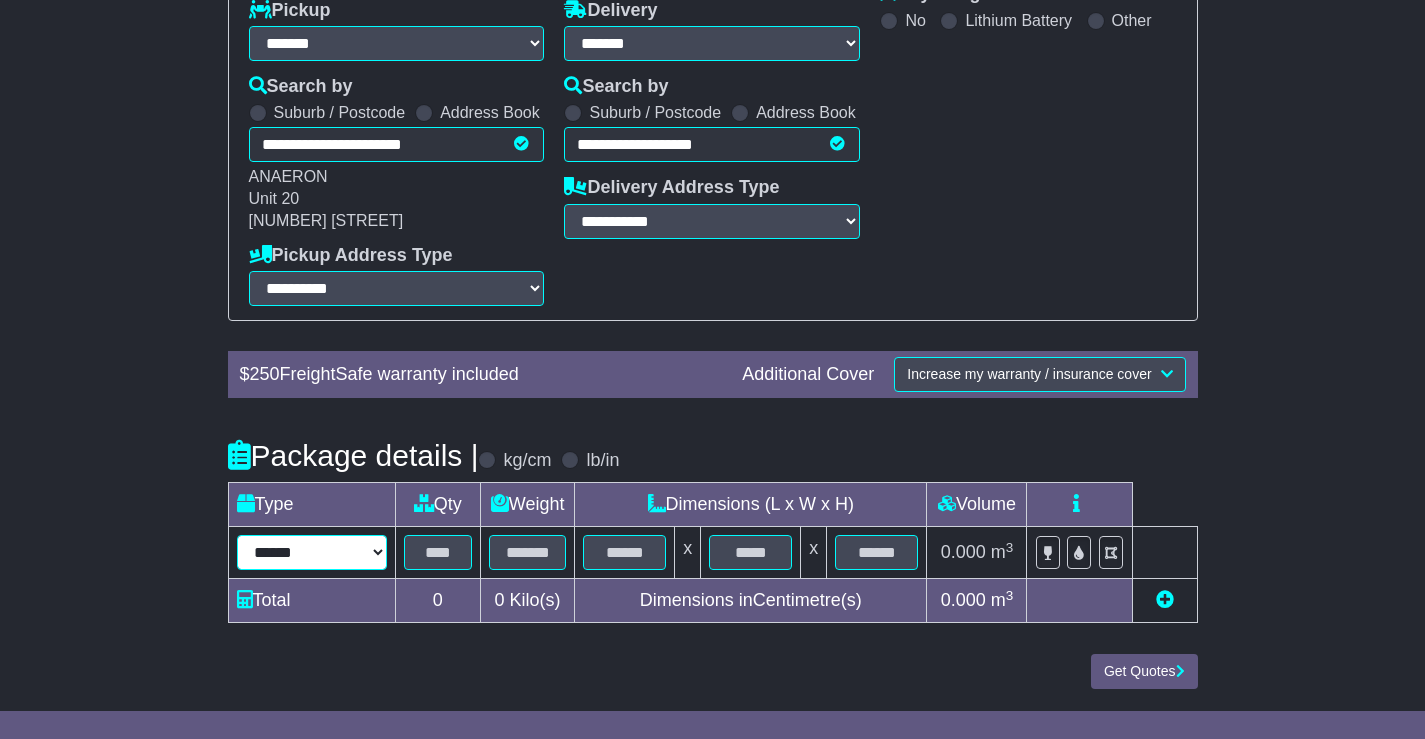select on "***" 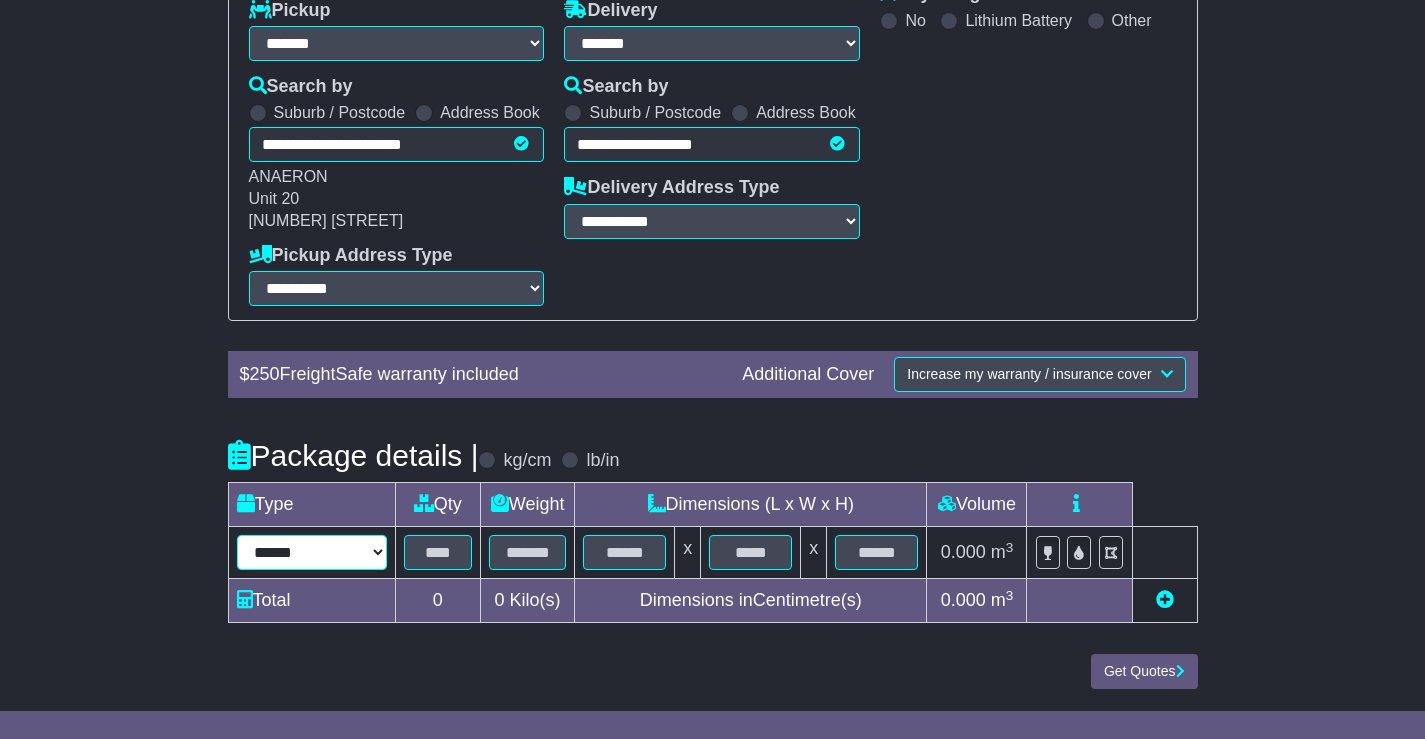 click on "****** ****** *** ******** ***** **** **** ****** *** *******" at bounding box center (312, 552) 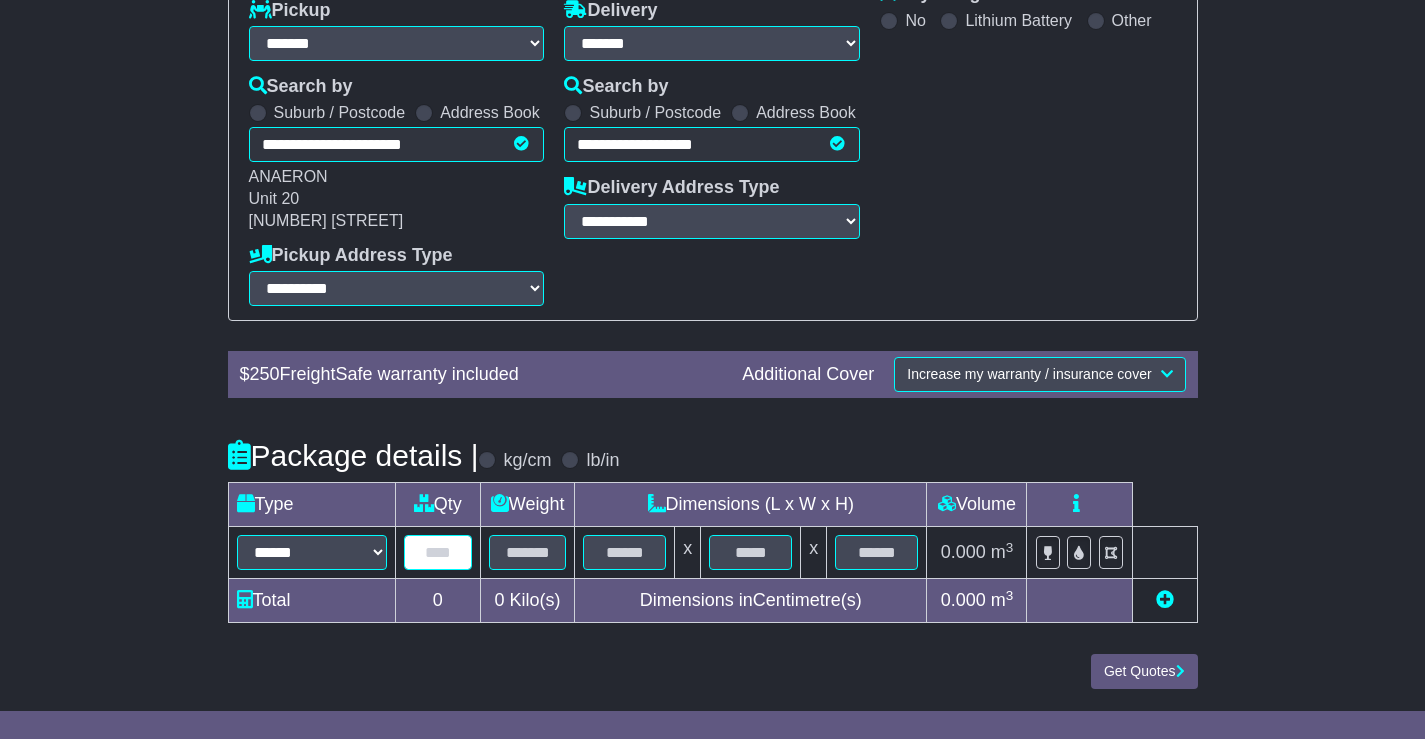 click at bounding box center [438, 552] 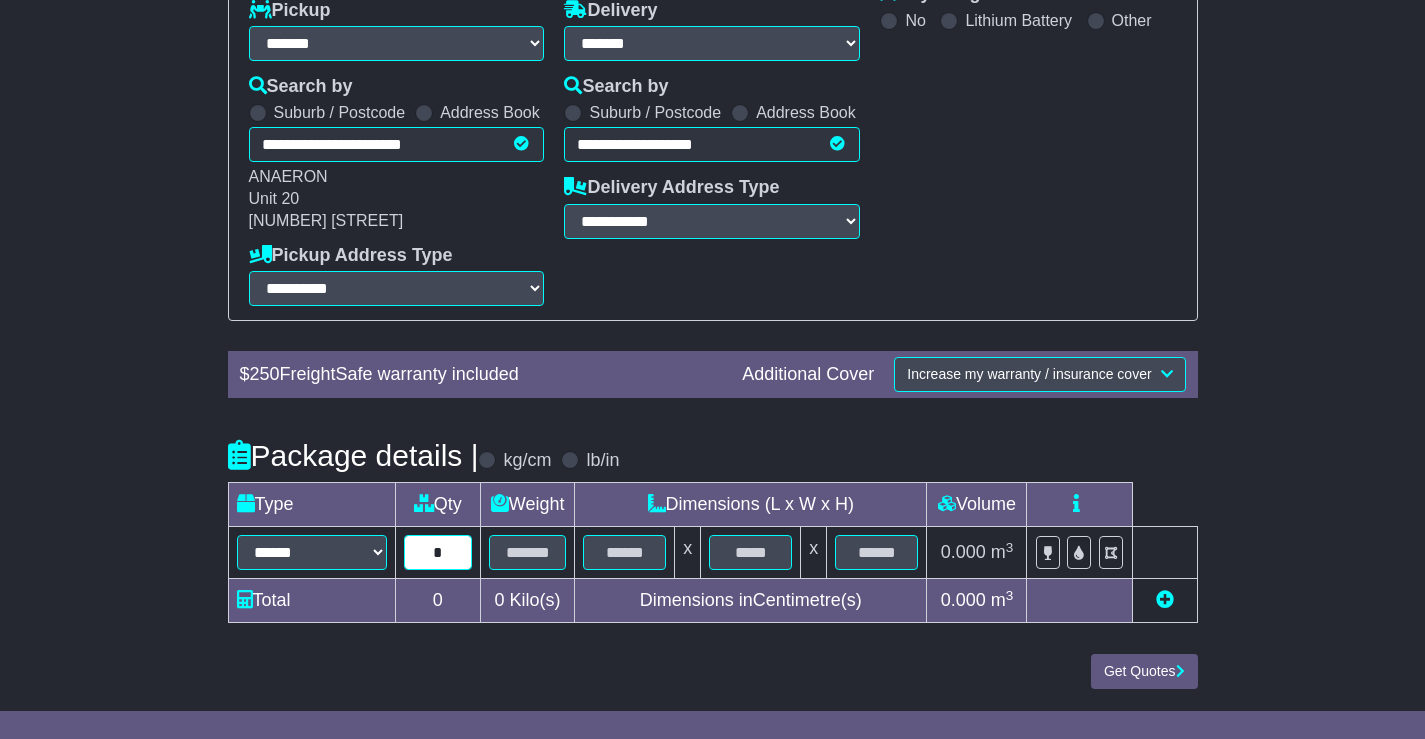 type on "*" 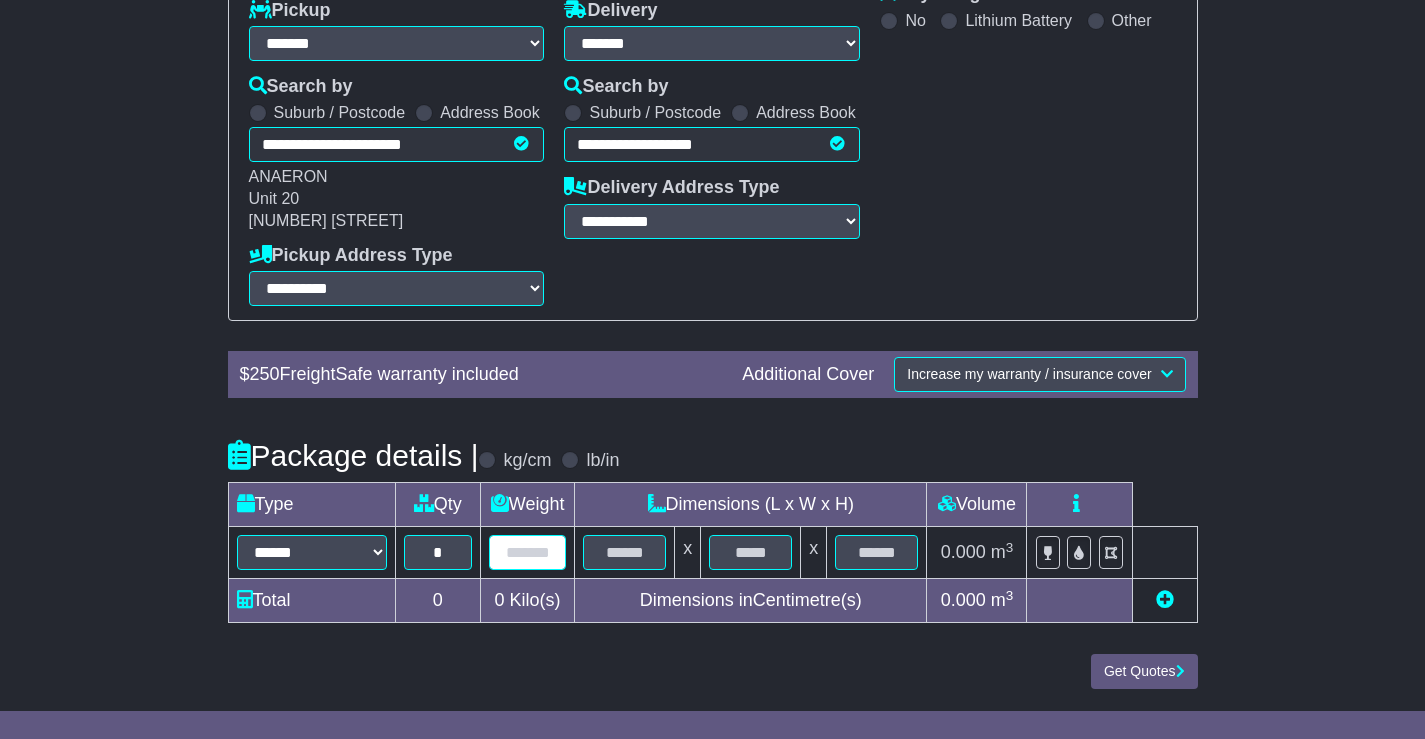 click at bounding box center (527, 552) 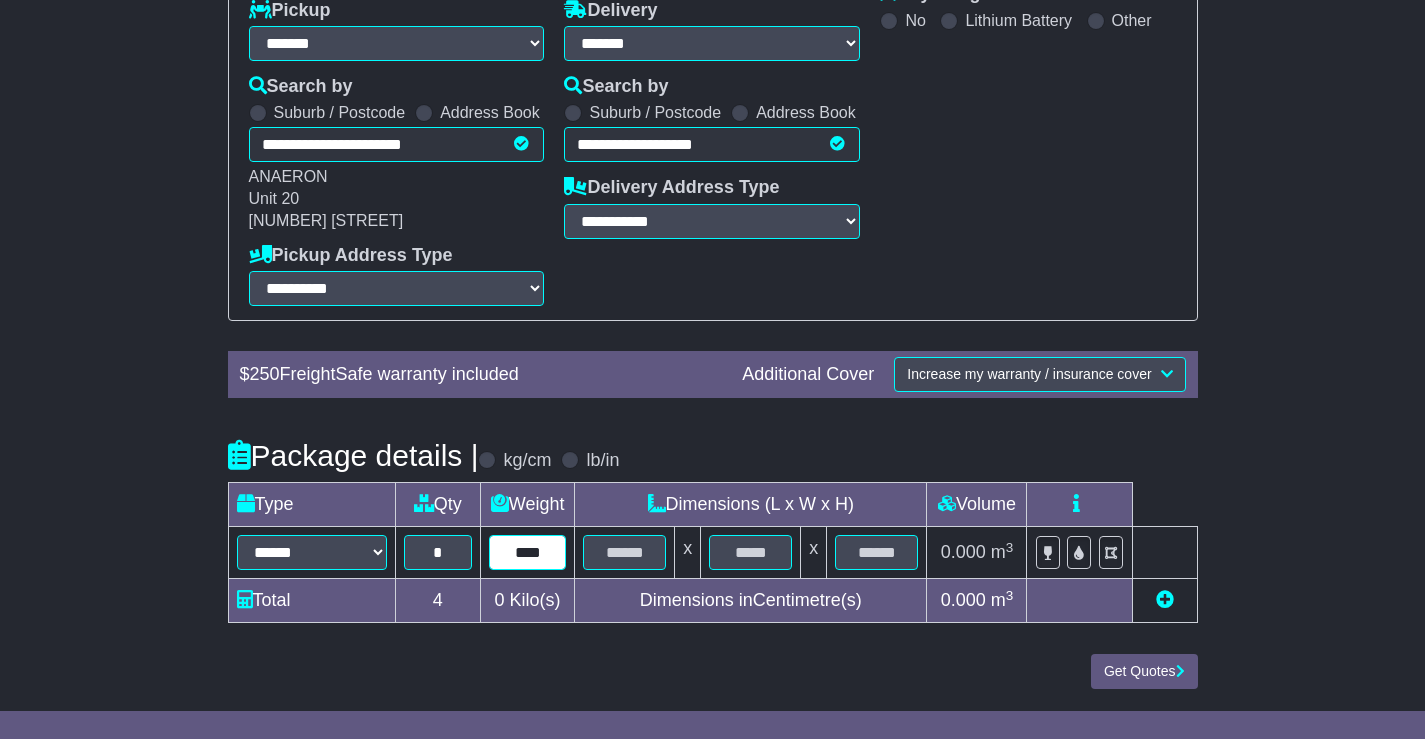 type on "****" 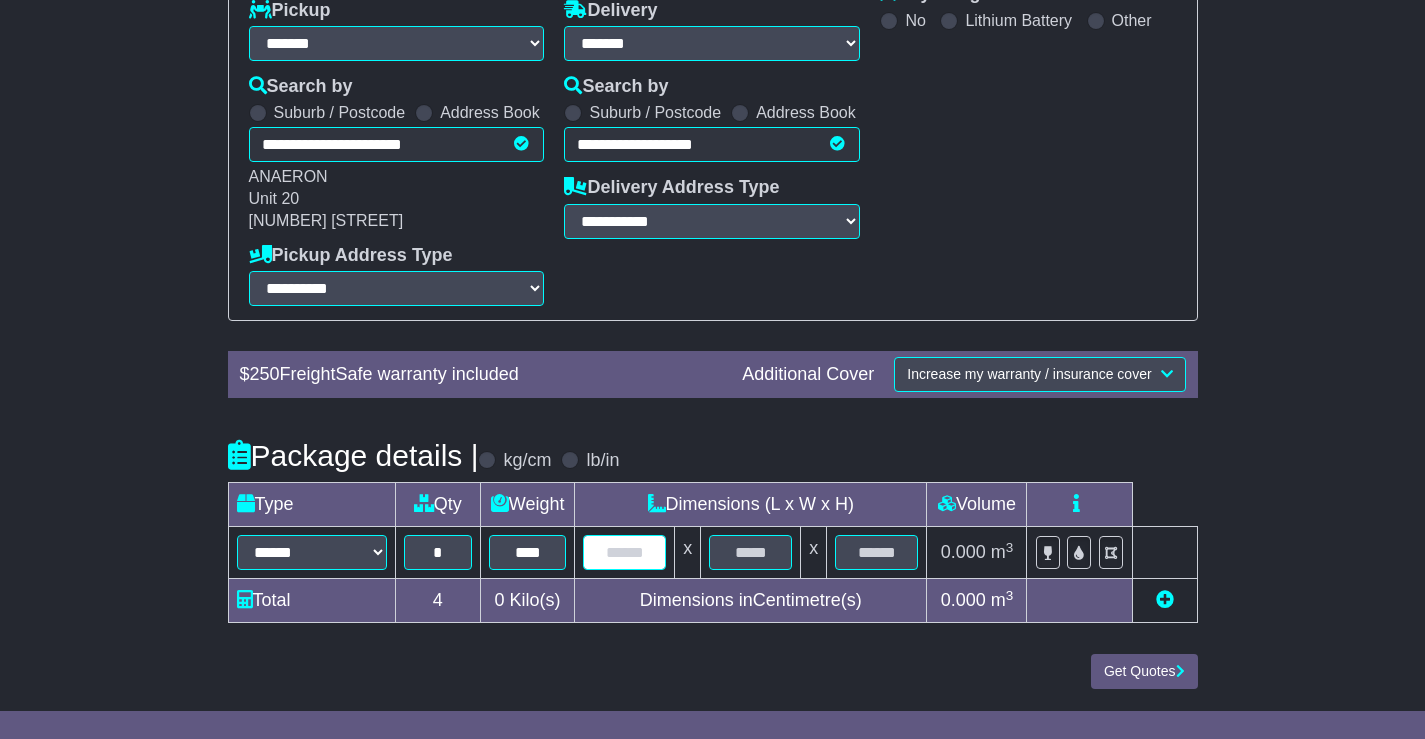 click at bounding box center [624, 552] 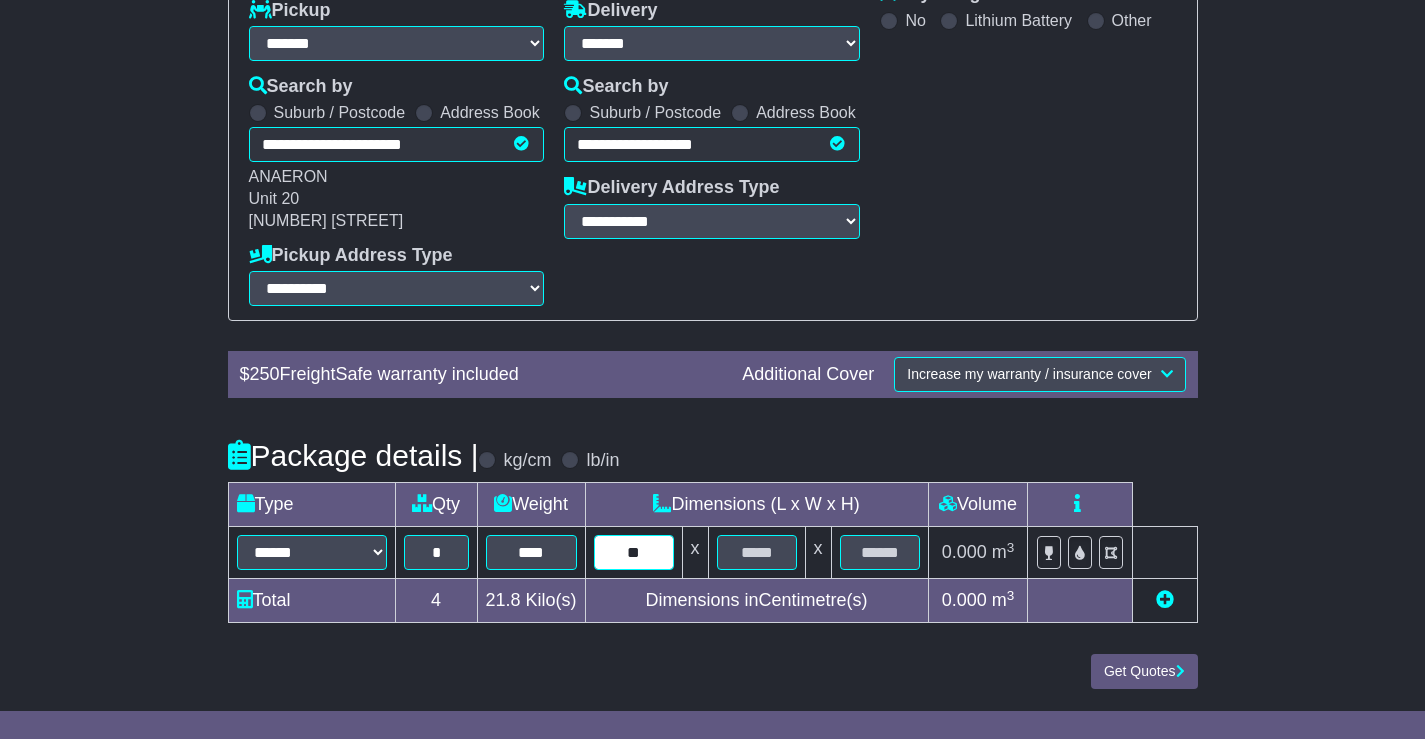 type on "**" 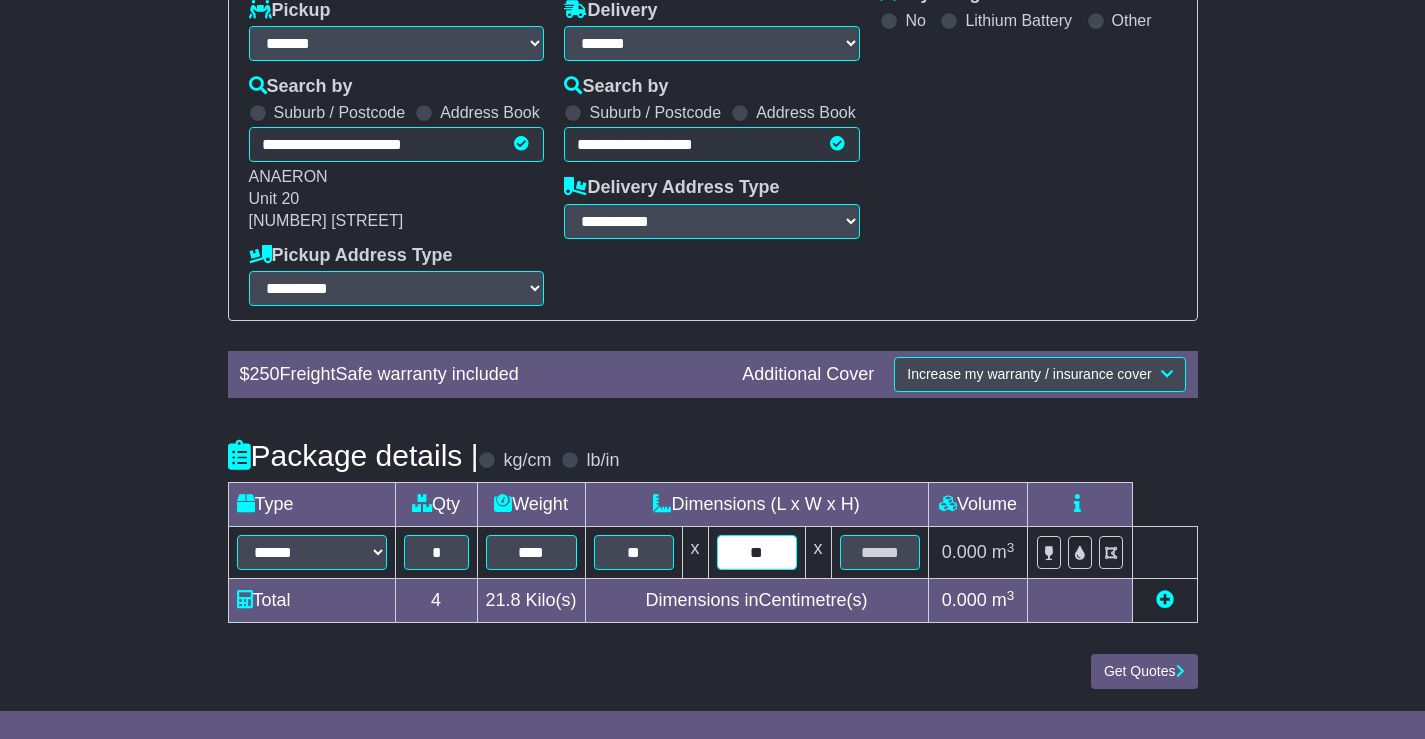 type on "**" 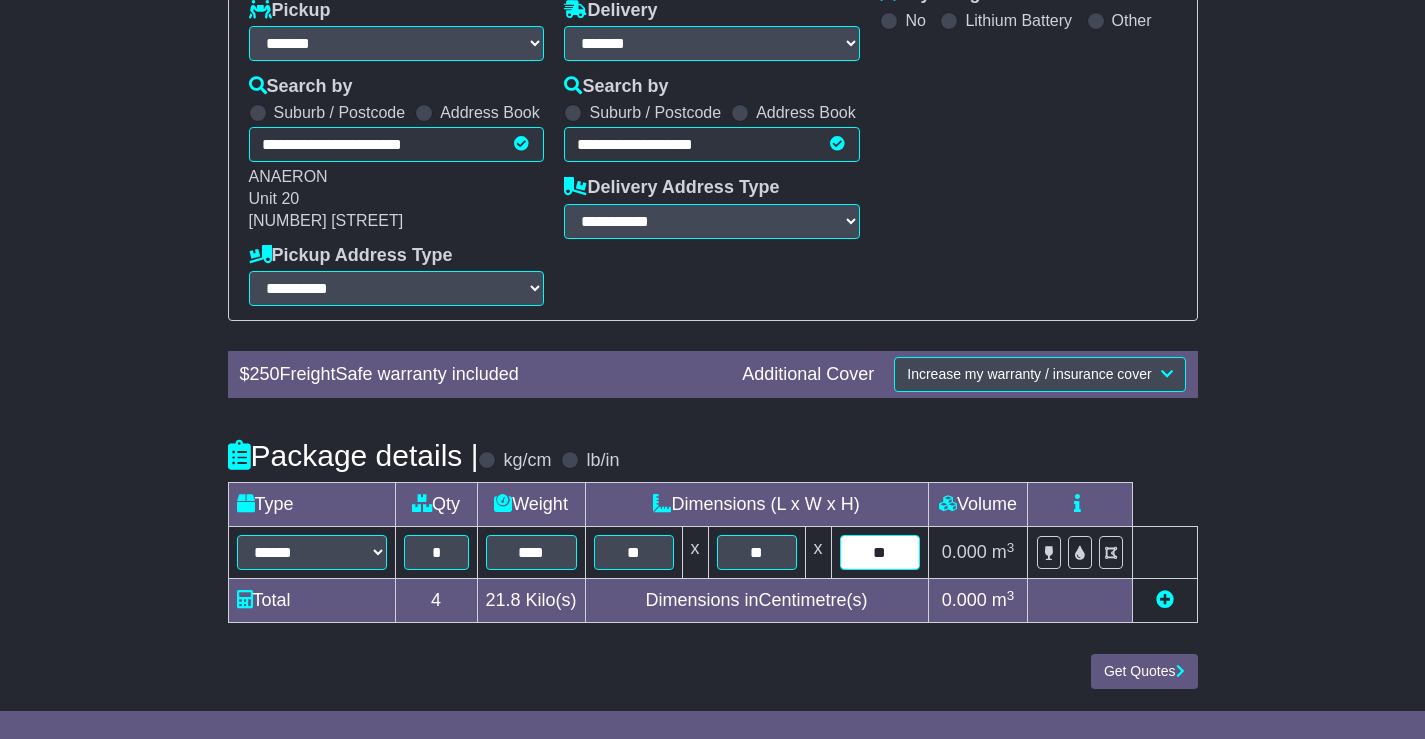 type on "**" 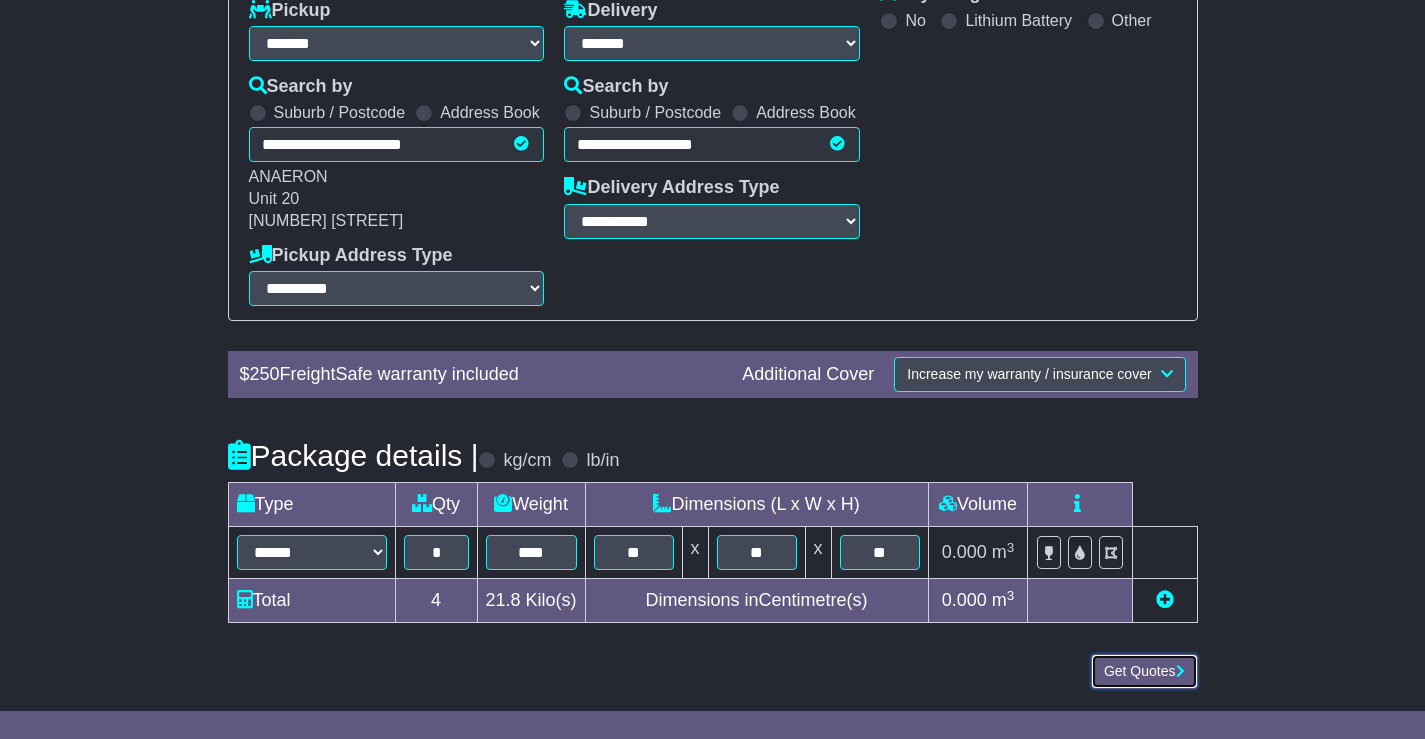 type 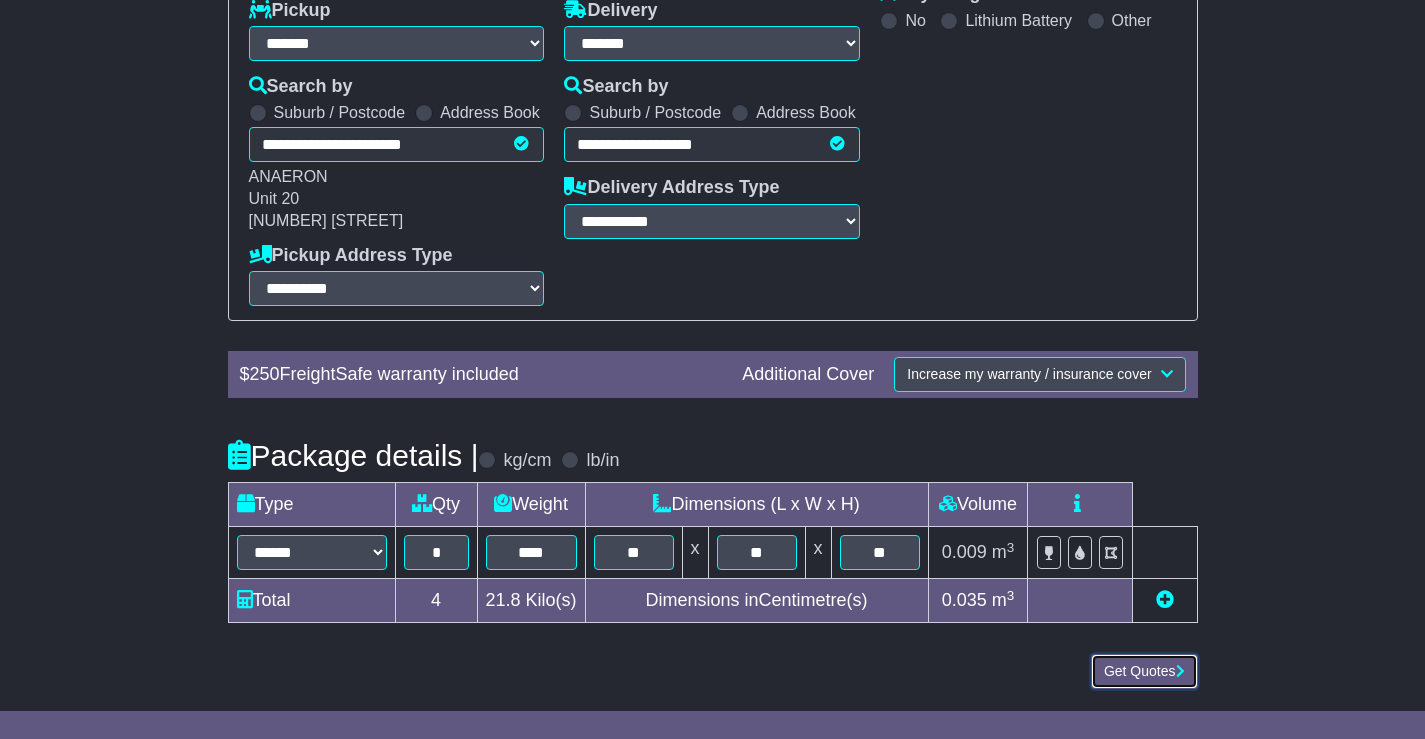 click on "Get Quotes" at bounding box center [1144, 671] 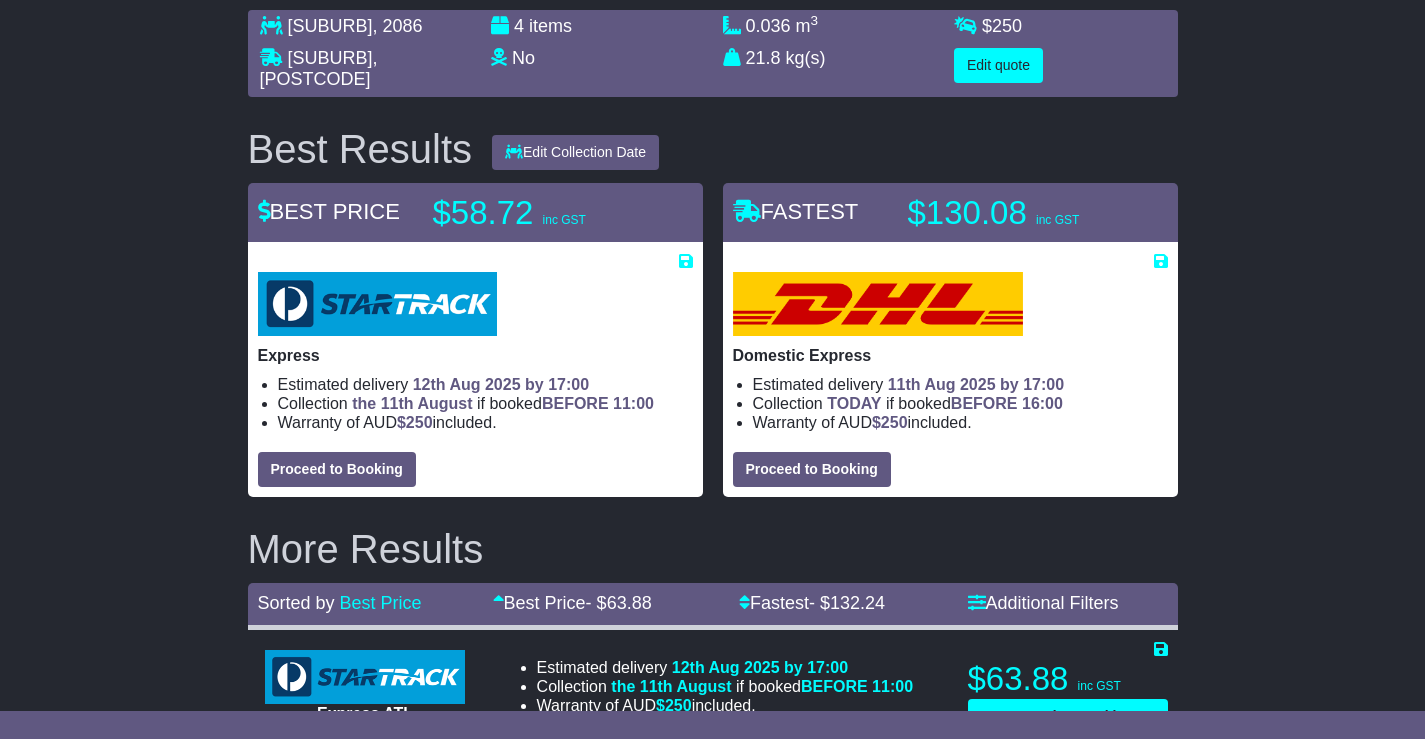 scroll, scrollTop: 58, scrollLeft: 0, axis: vertical 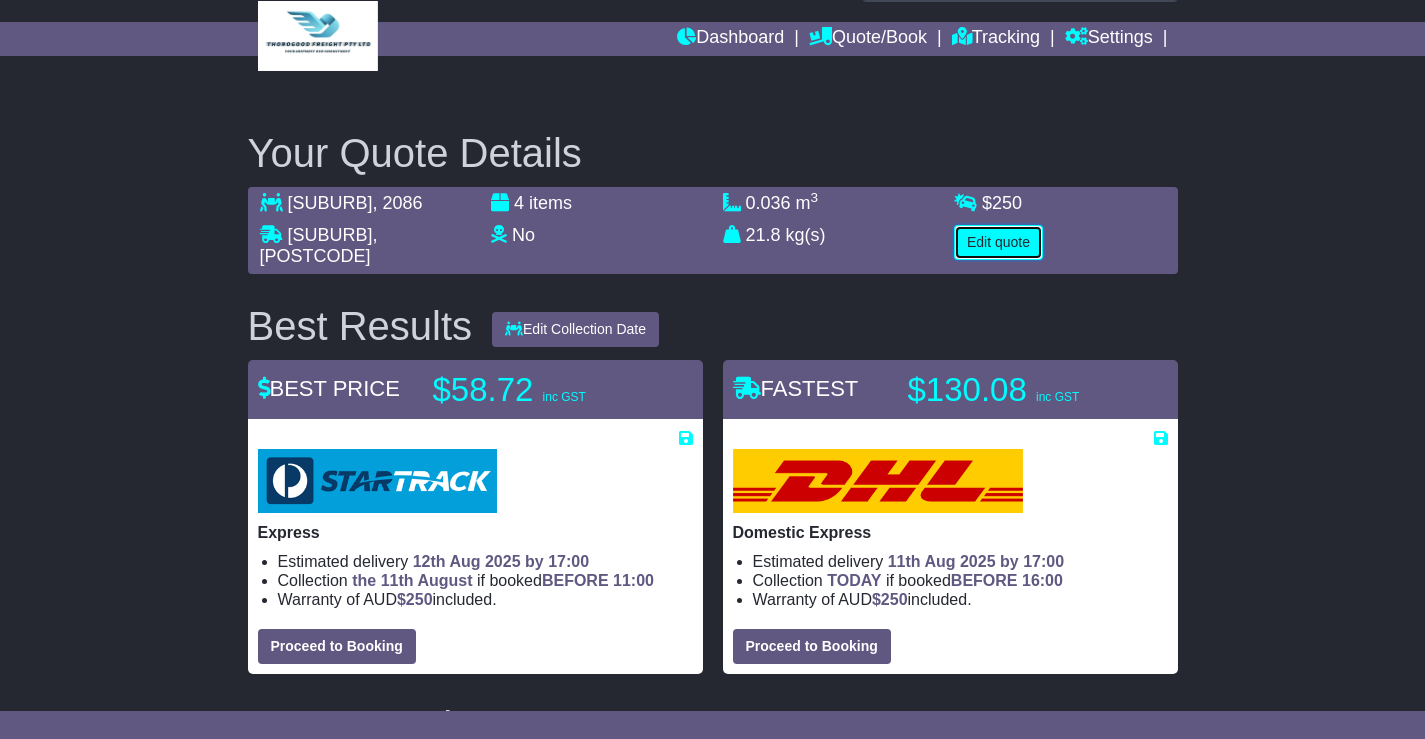 click on "Edit quote" at bounding box center (998, 242) 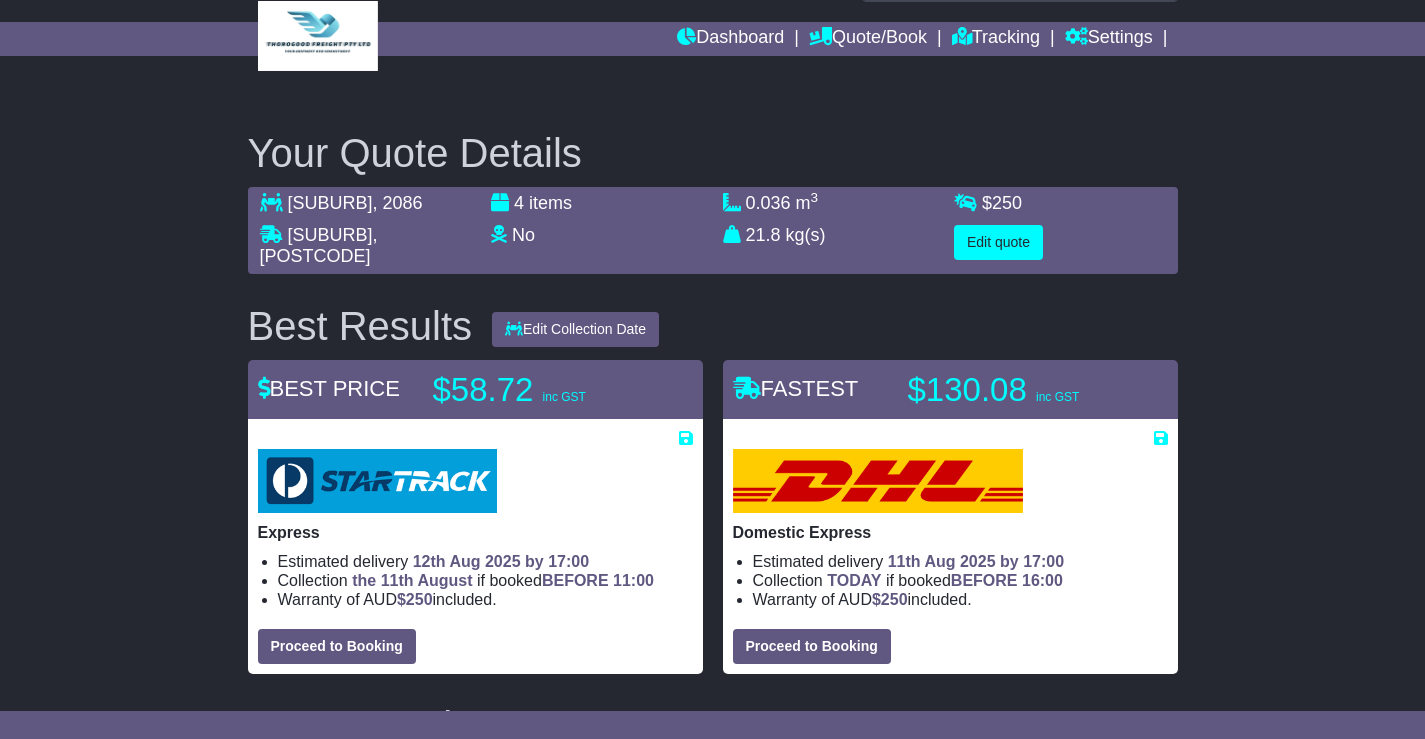 select on "**" 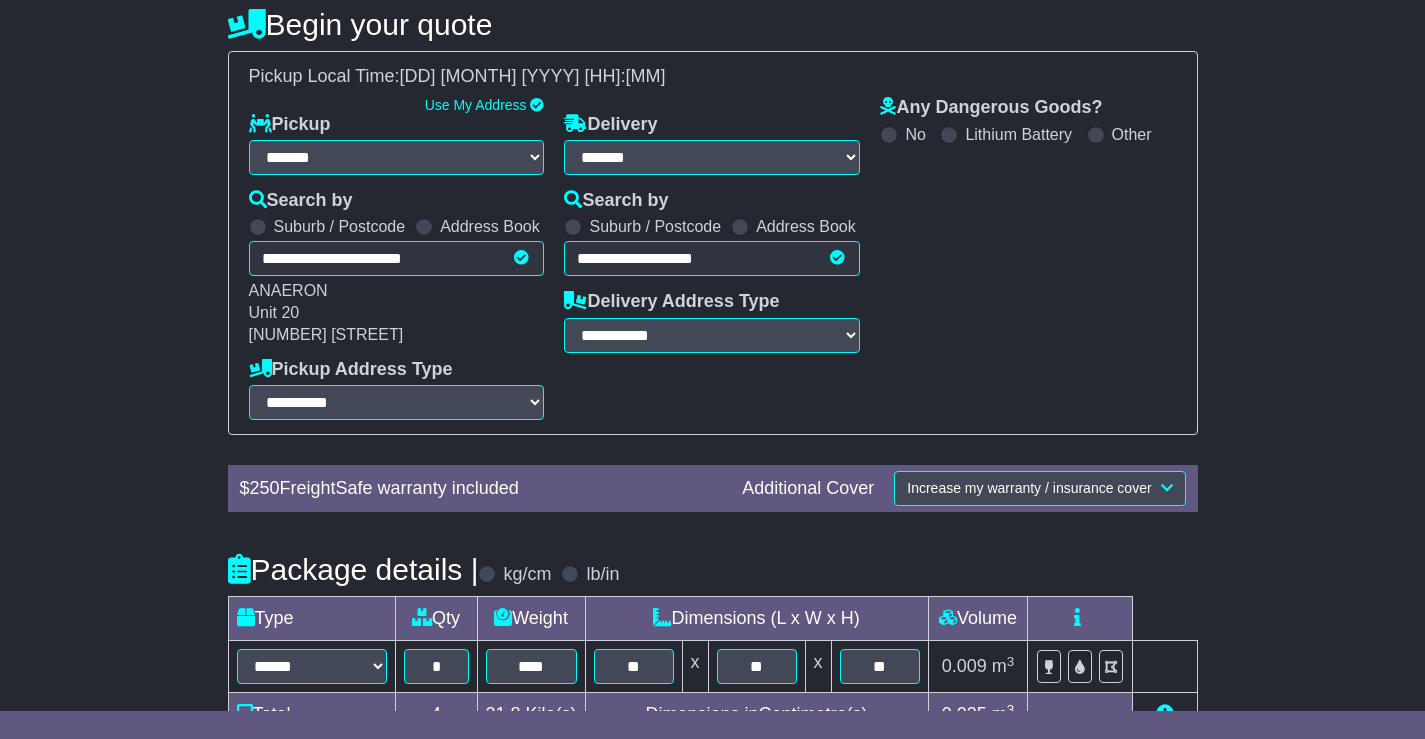 scroll, scrollTop: 341, scrollLeft: 0, axis: vertical 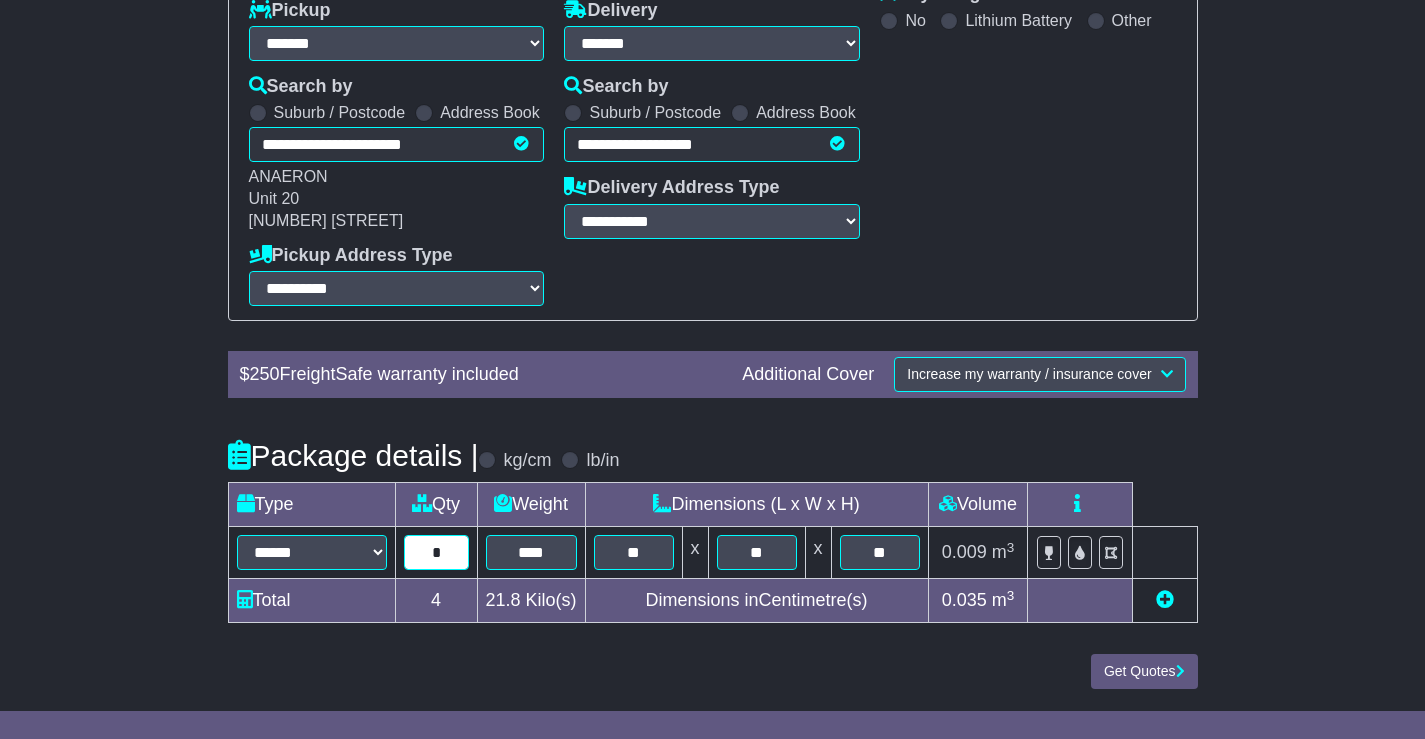 click on "*" at bounding box center [436, 552] 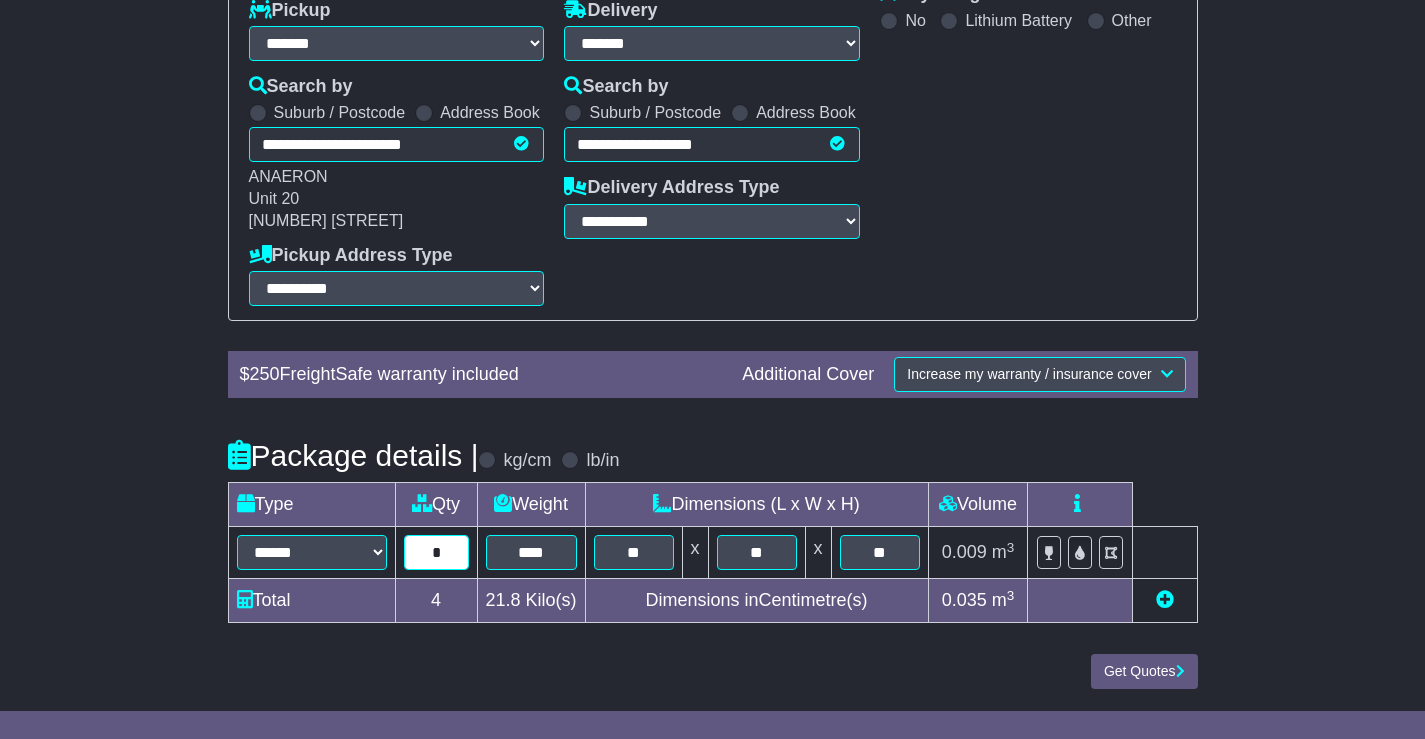 type on "*" 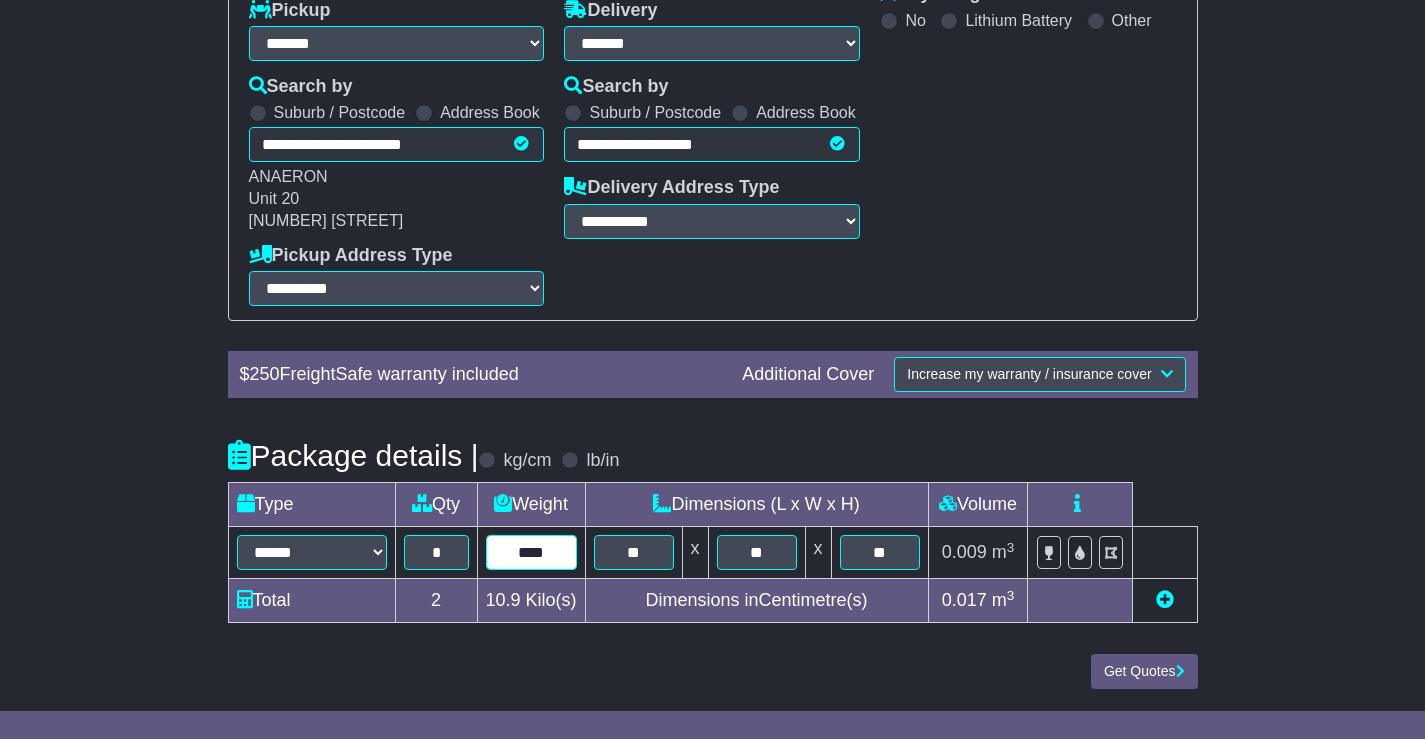 type on "****" 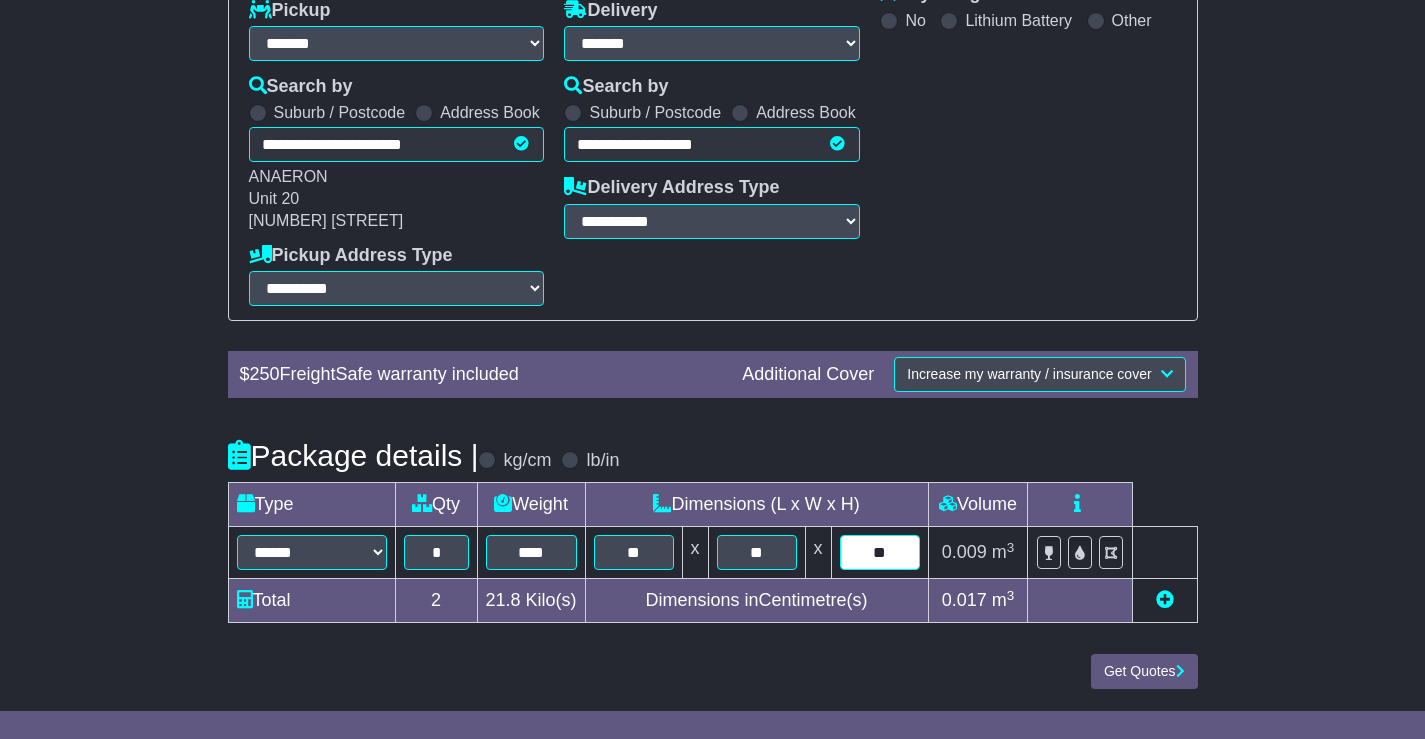 type on "**" 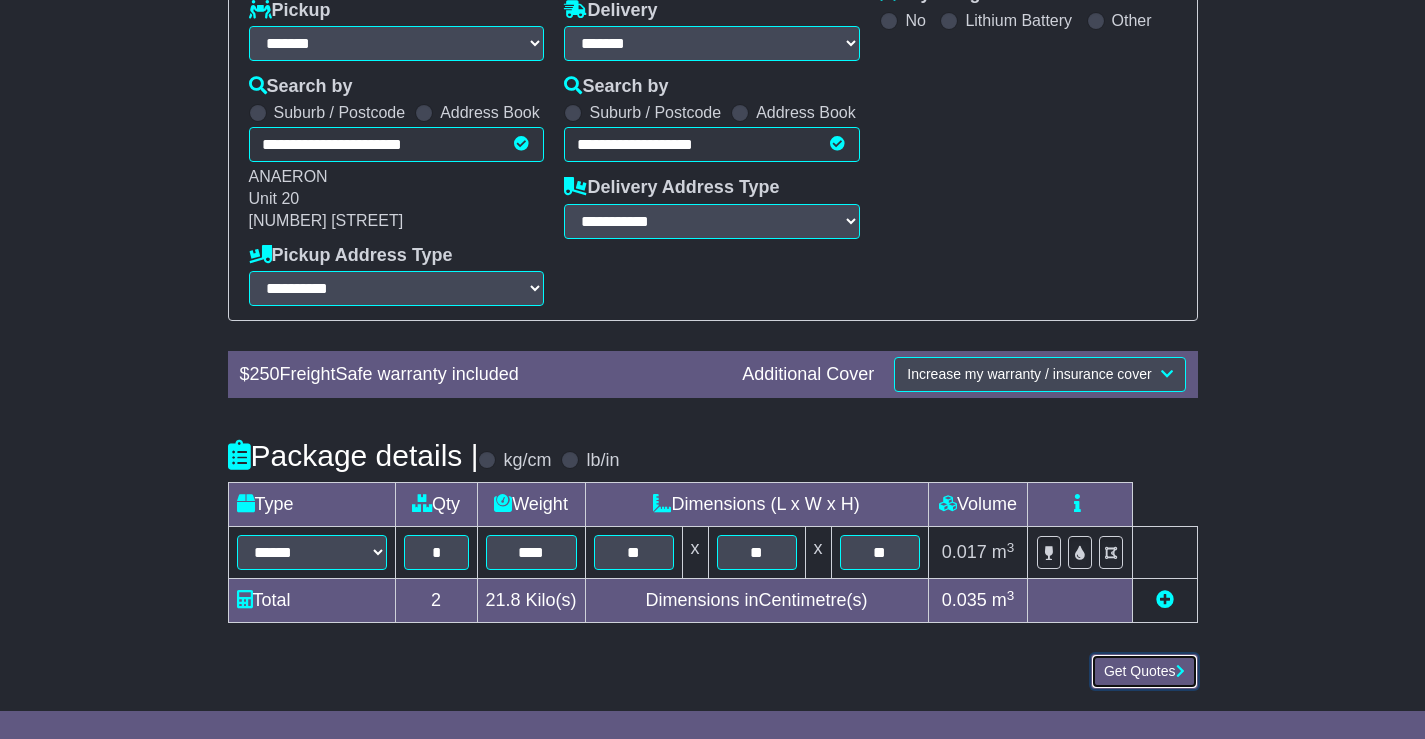 type 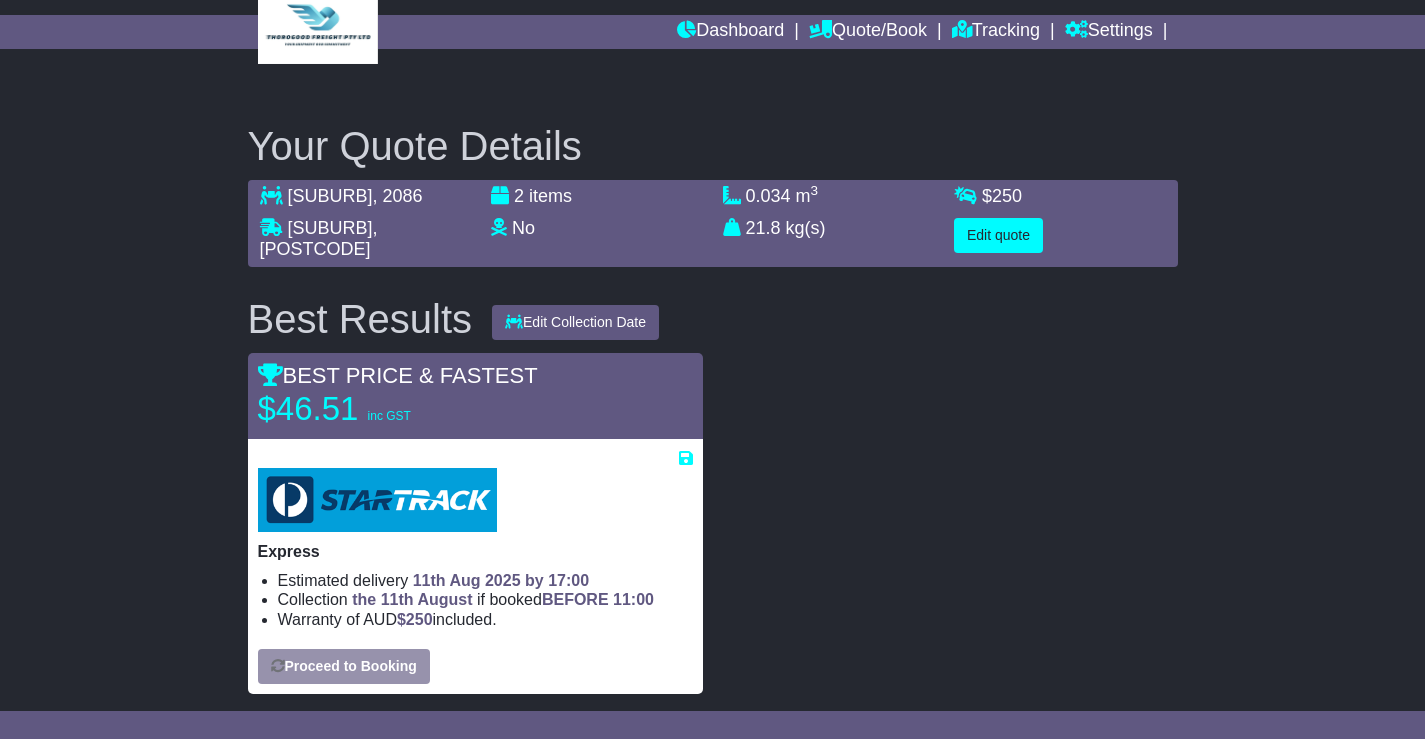 scroll, scrollTop: 100, scrollLeft: 0, axis: vertical 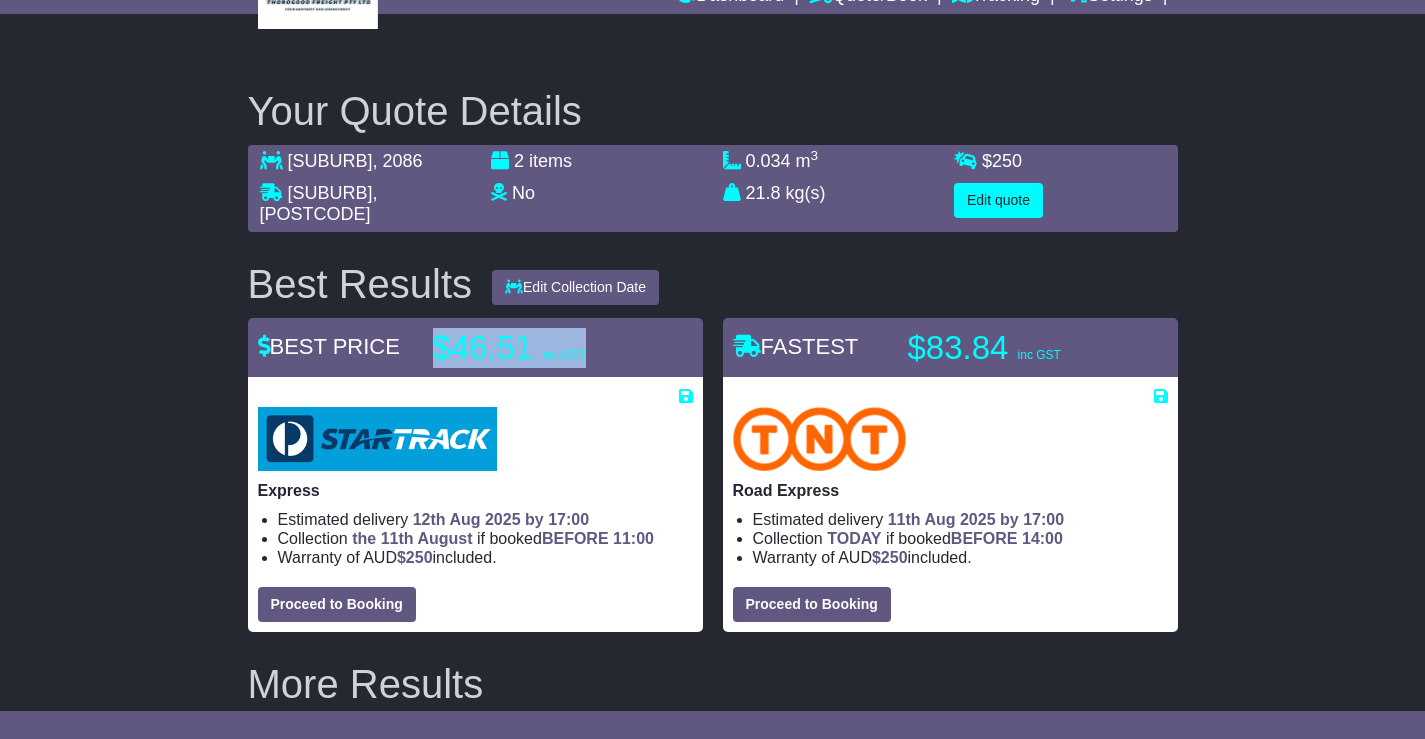 drag, startPoint x: 441, startPoint y: 367, endPoint x: 606, endPoint y: 369, distance: 165.01212 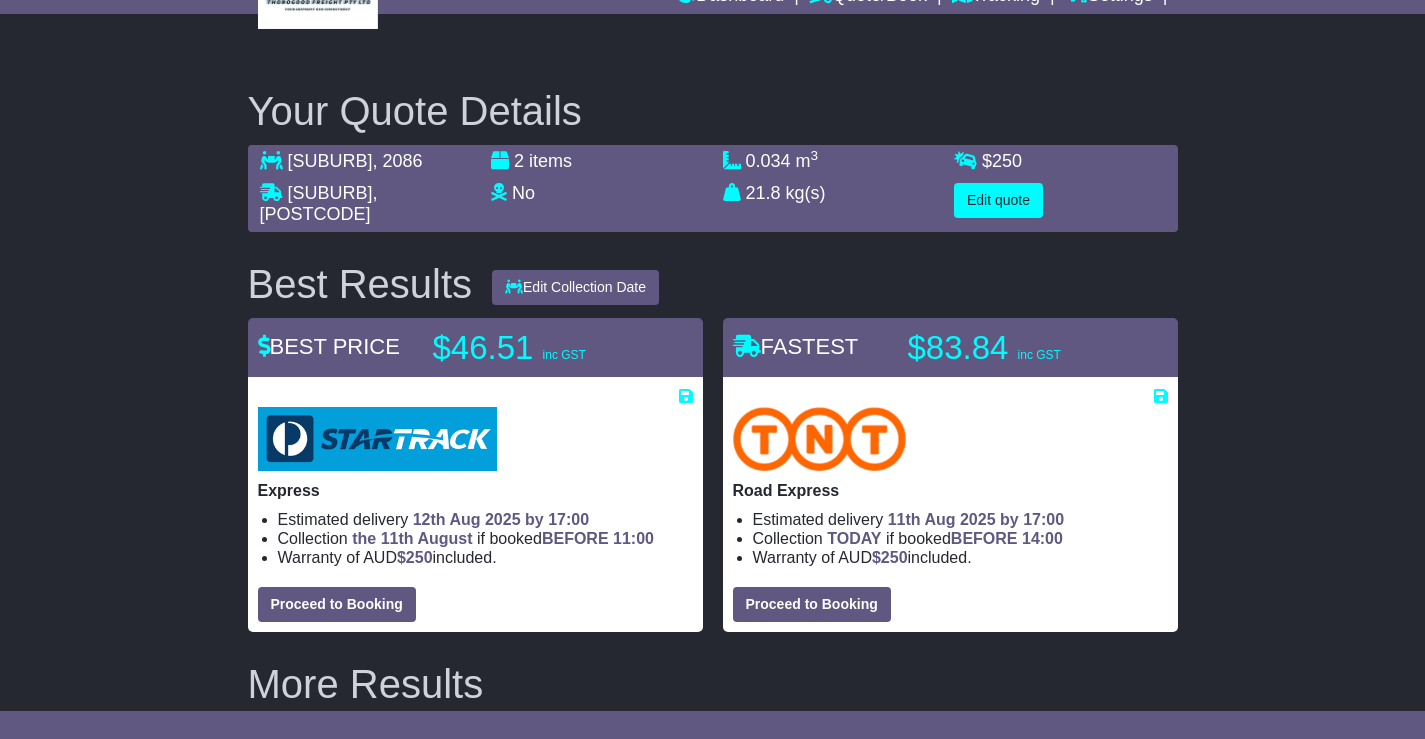 click on "Your Quote Details
[SUBURB] , [POSTCODE]
[SUBURB] , [POSTCODE]
2   items
No
Lithium Battery
Other Dangerous Goods
0.034
m 3
in 3
21.8
kg(s)
lb(s)
$ 250
Edit quote
Best Results
Edit Collection Date" at bounding box center (712, 1434) 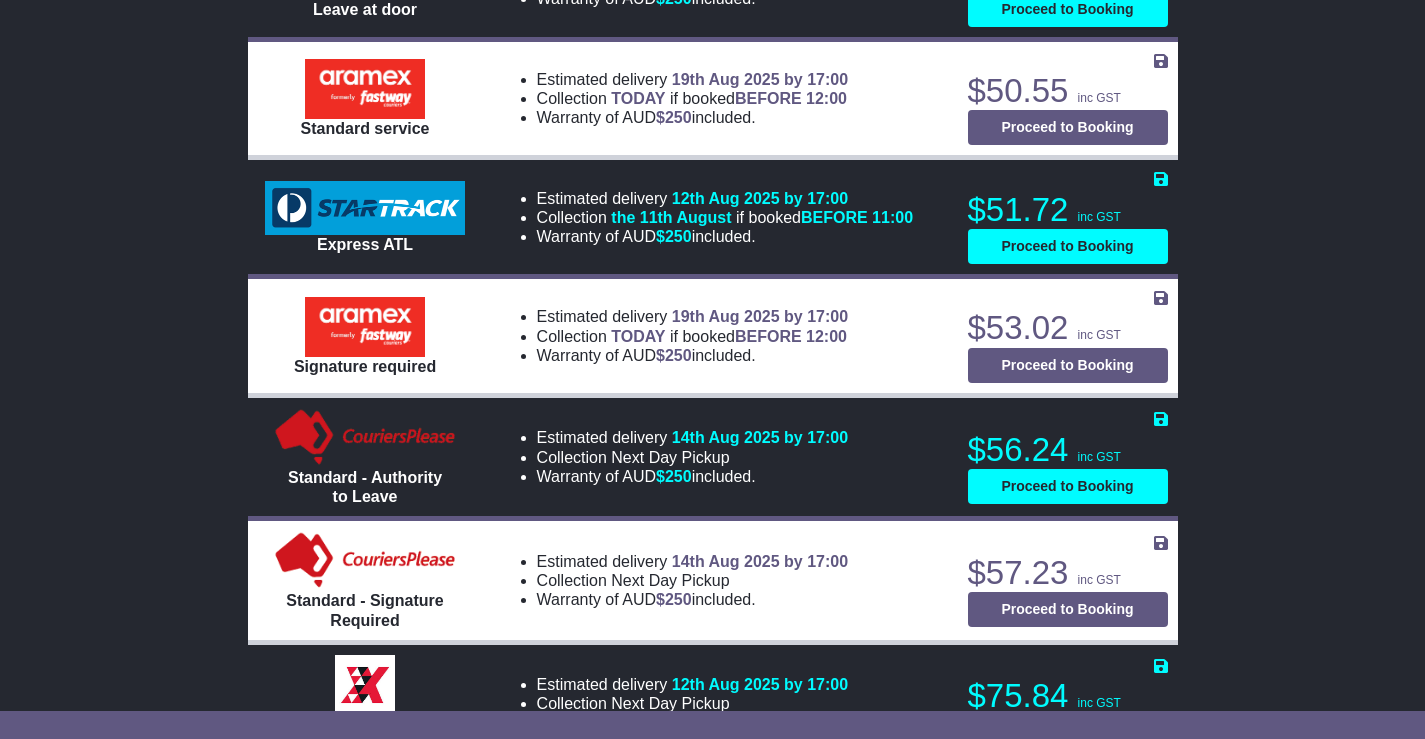 scroll, scrollTop: 1000, scrollLeft: 0, axis: vertical 